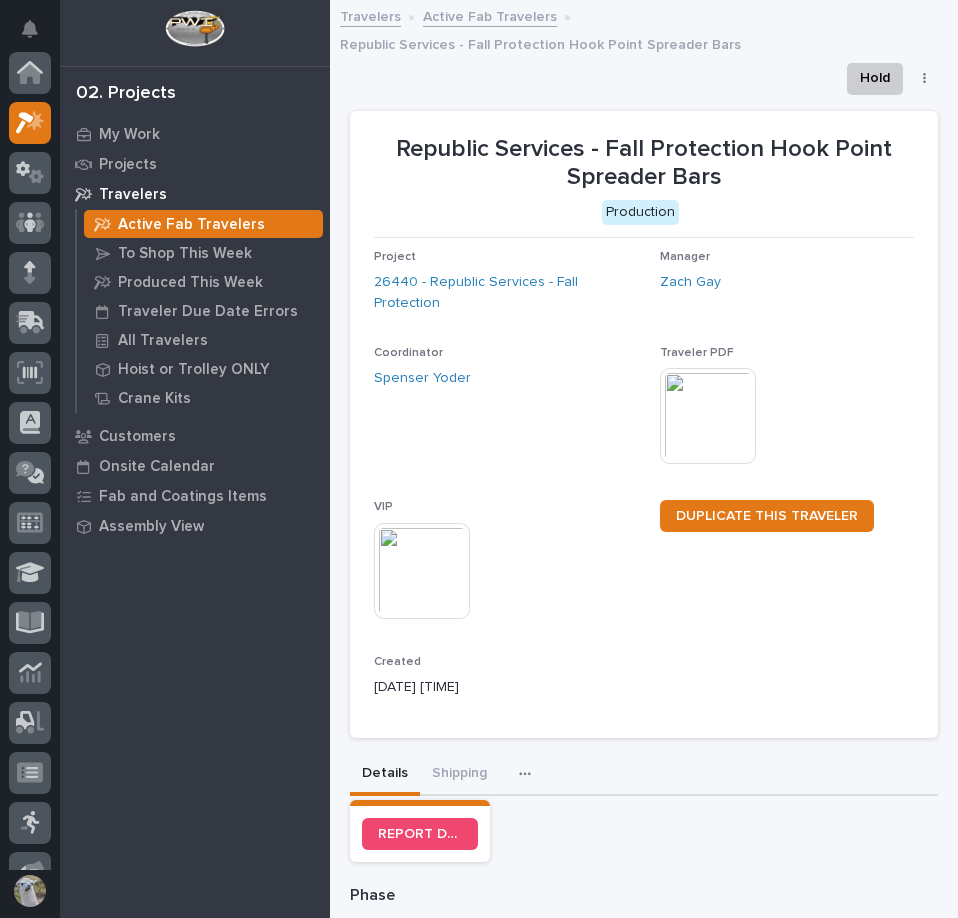 scroll, scrollTop: 0, scrollLeft: 0, axis: both 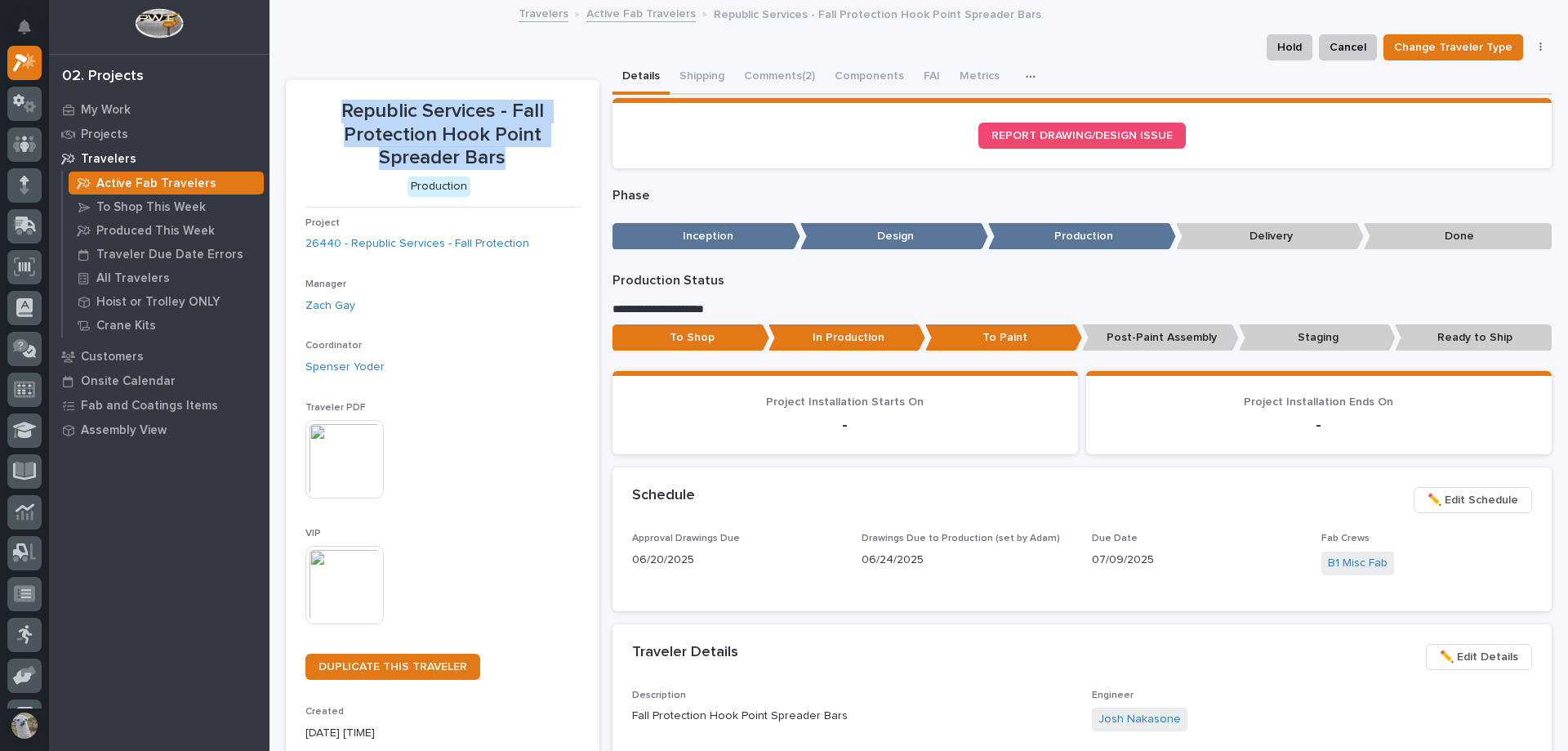 click on "Active Fab Travelers" at bounding box center (641, 12) 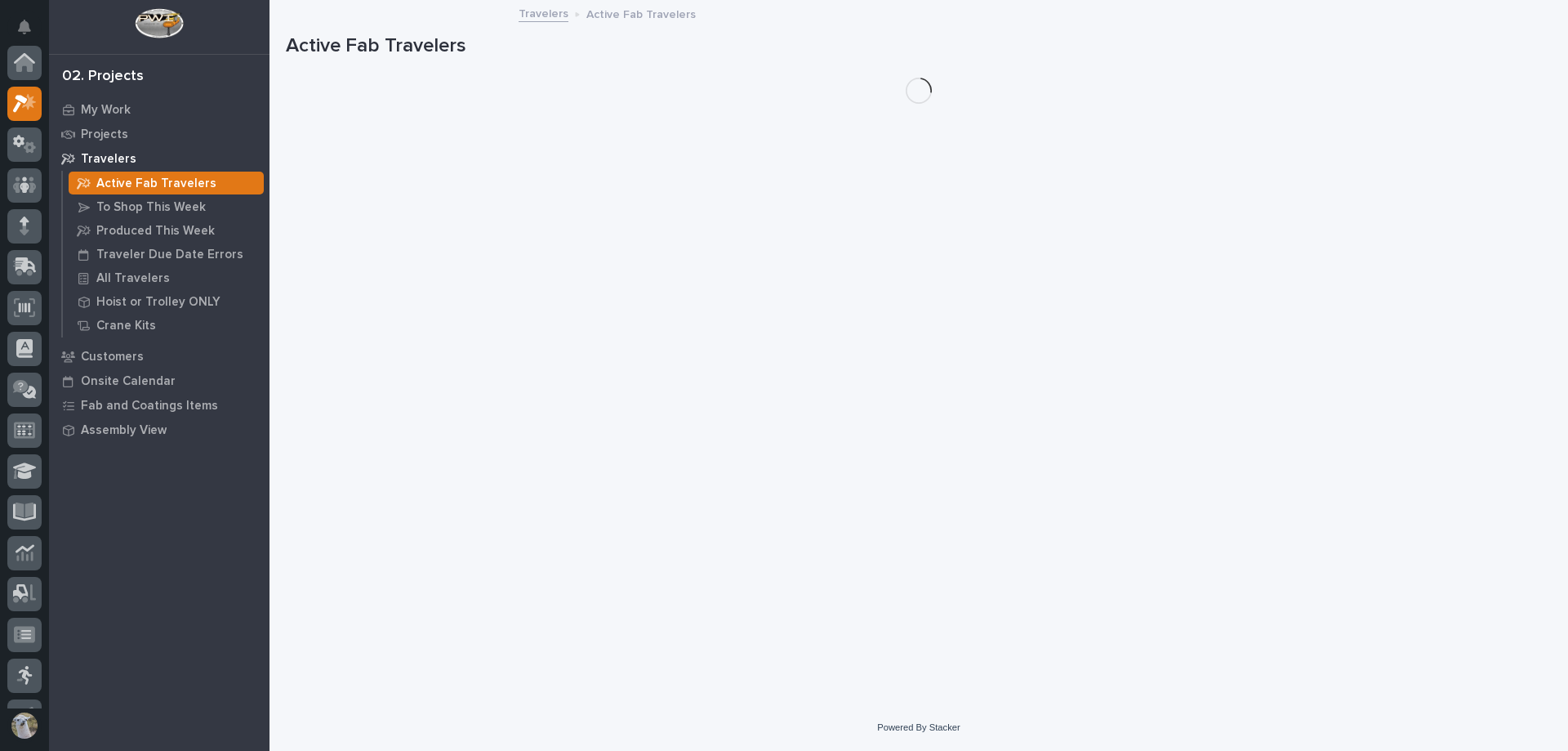 scroll, scrollTop: 41, scrollLeft: 0, axis: vertical 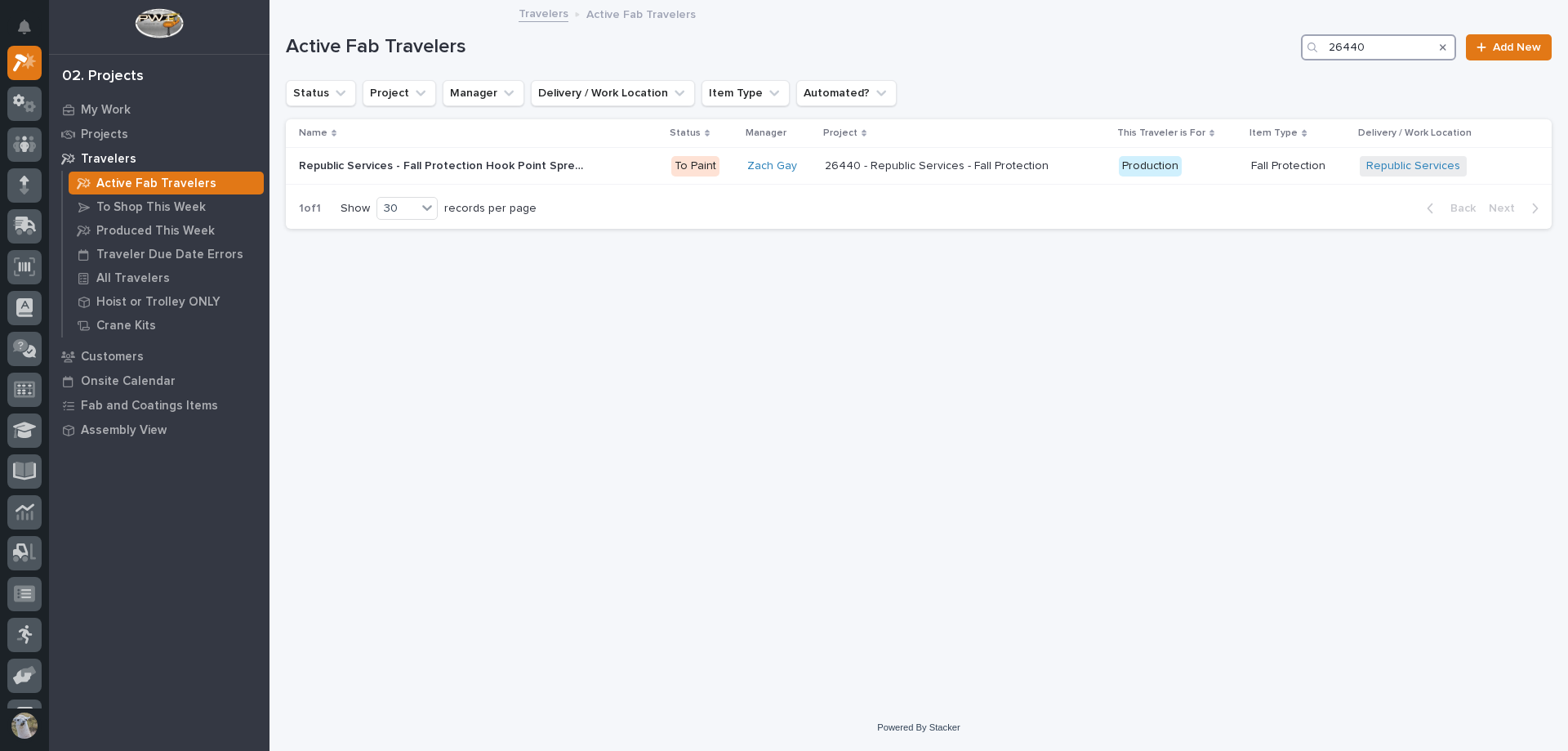 drag, startPoint x: 1397, startPoint y: 47, endPoint x: 845, endPoint y: 47, distance: 552 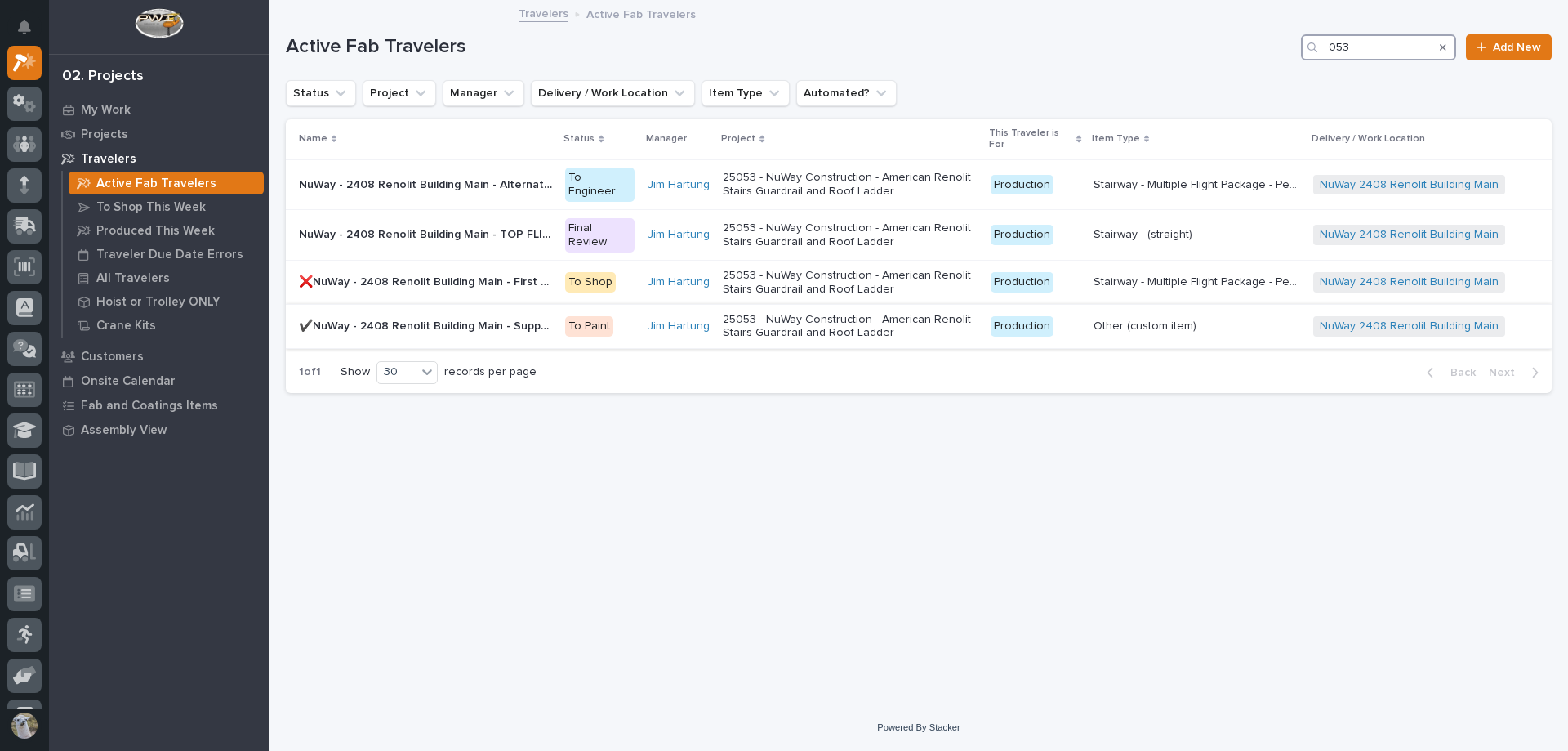 type on "053" 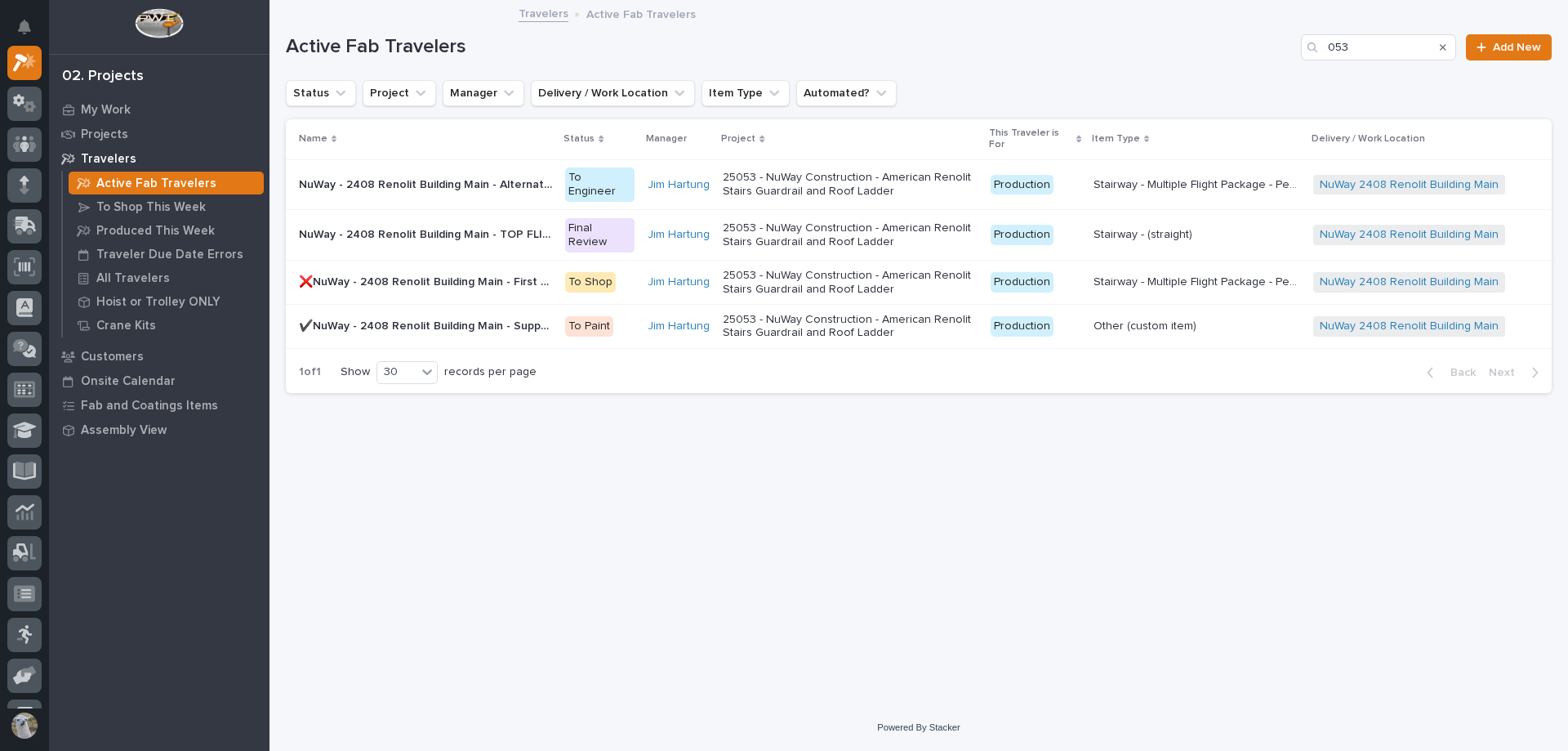 click on "✔️NuWay - 2408 Renolit Building Main - Support Beams" at bounding box center [427, 183] 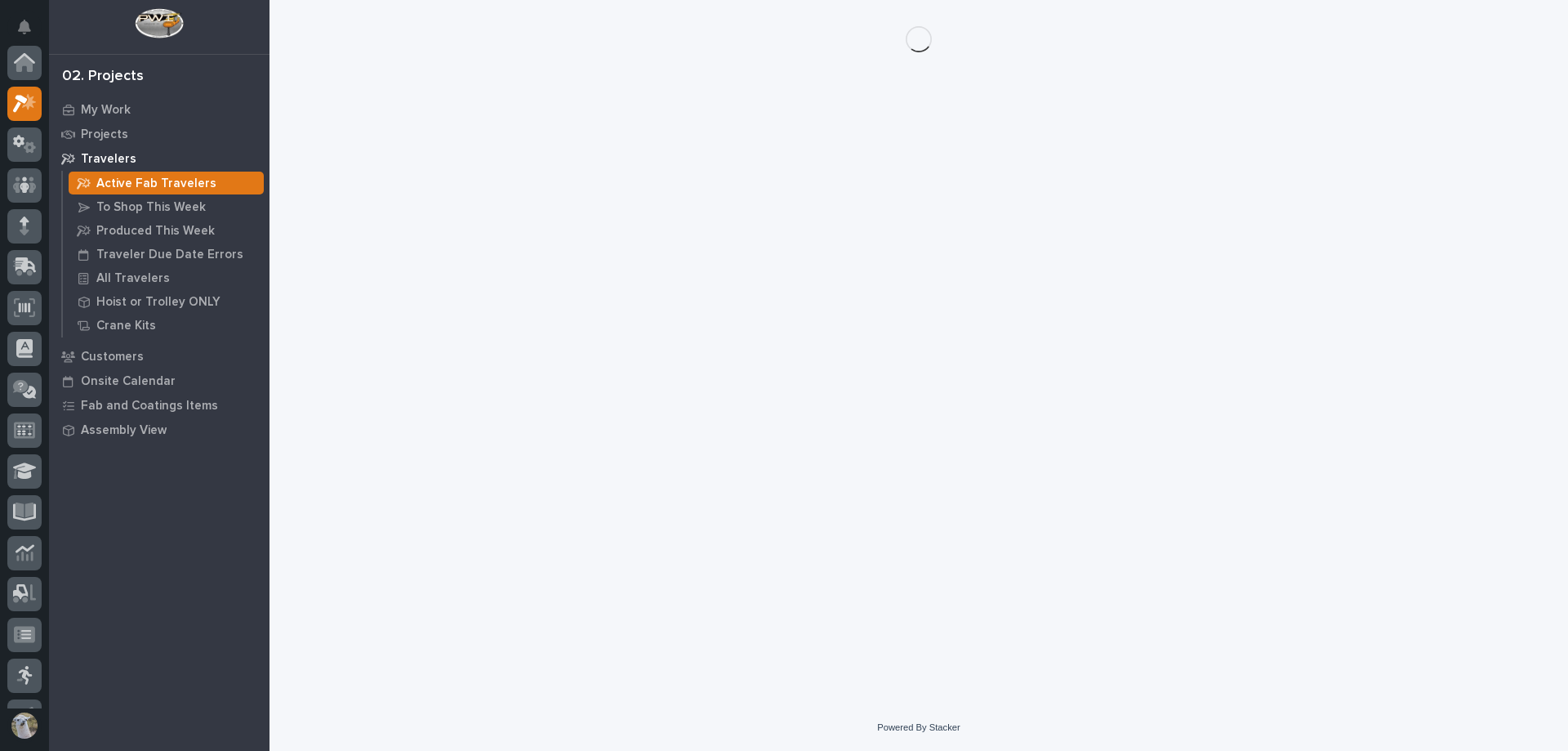 scroll, scrollTop: 41, scrollLeft: 0, axis: vertical 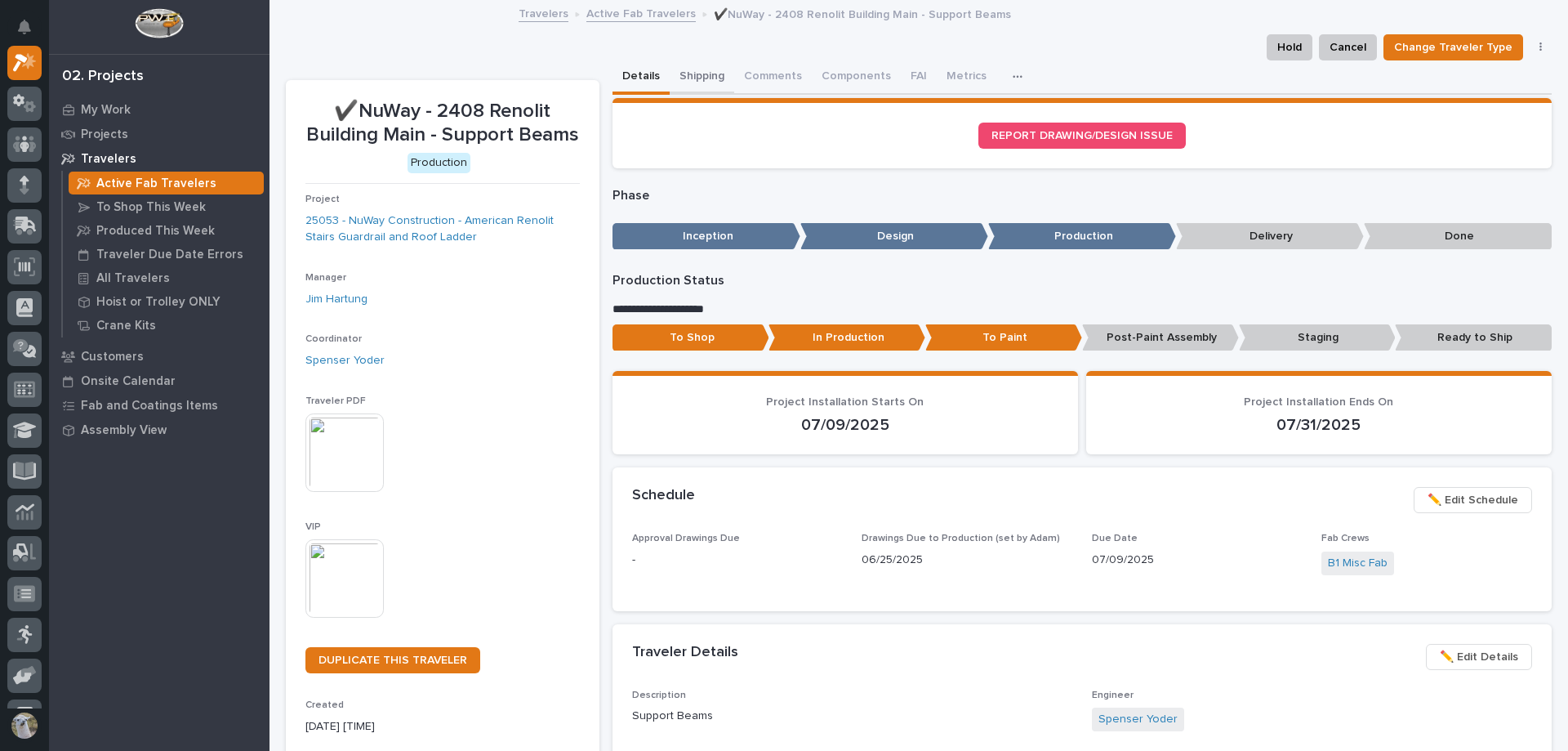 click on "Shipping" at bounding box center [702, 78] 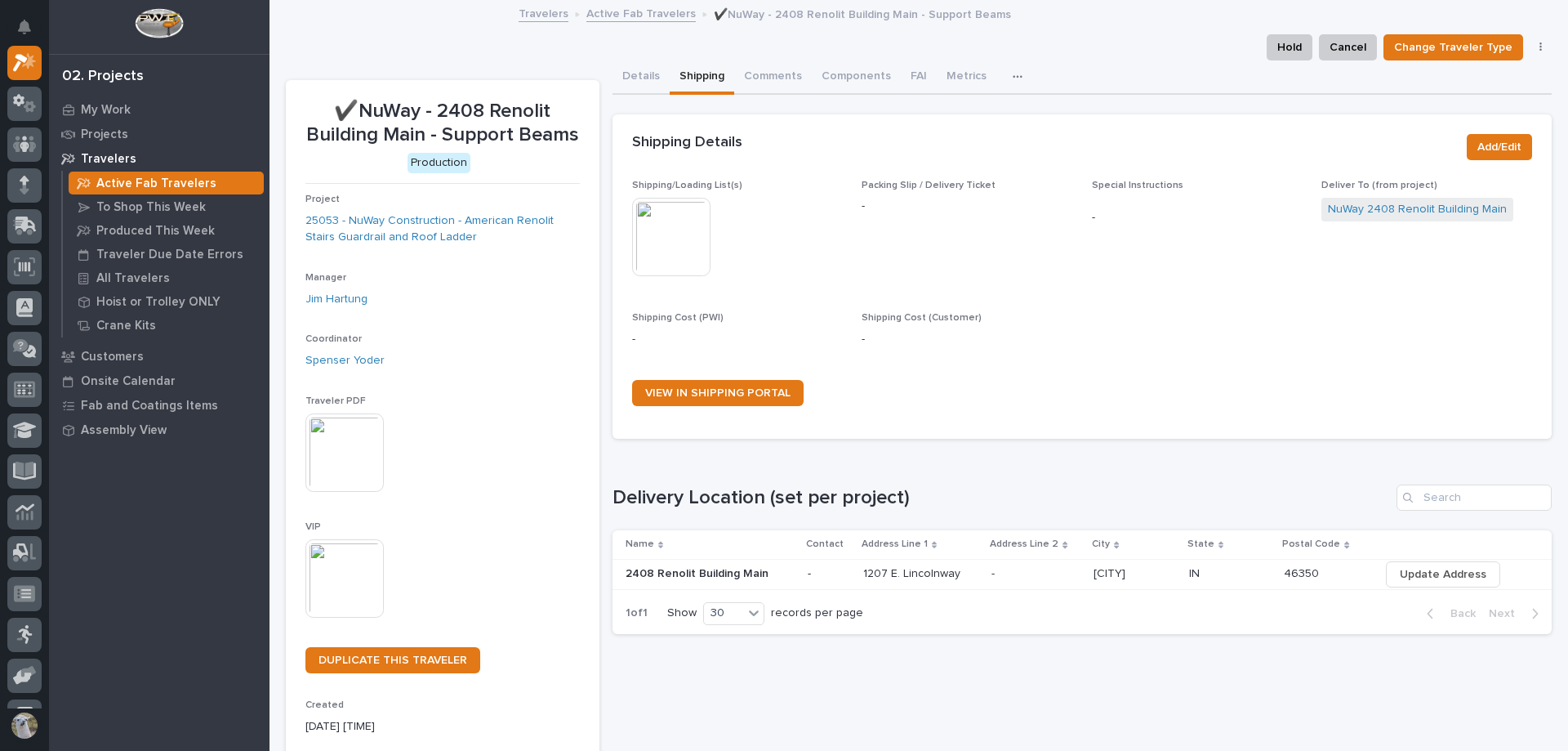 click at bounding box center [671, 237] 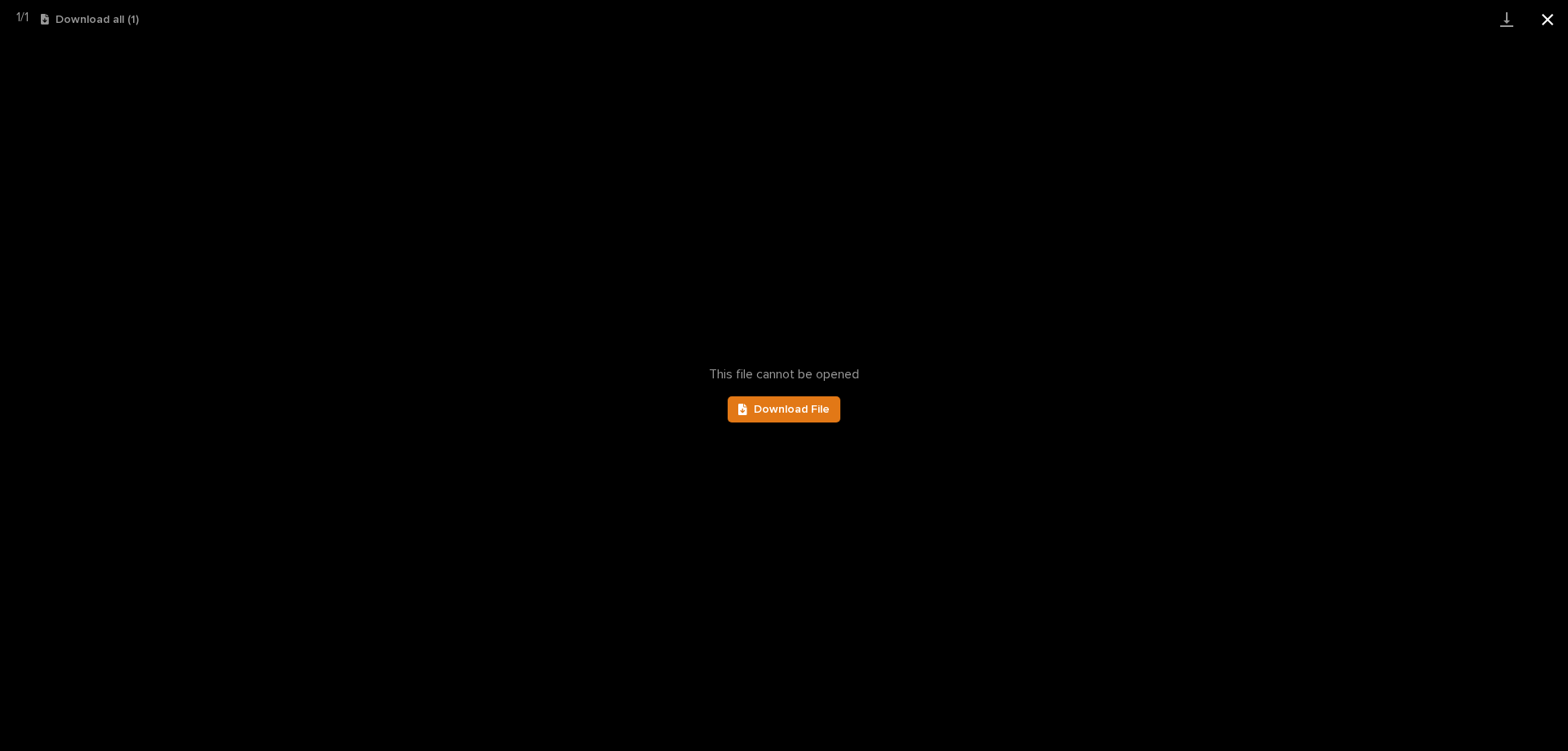 click at bounding box center (1548, 19) 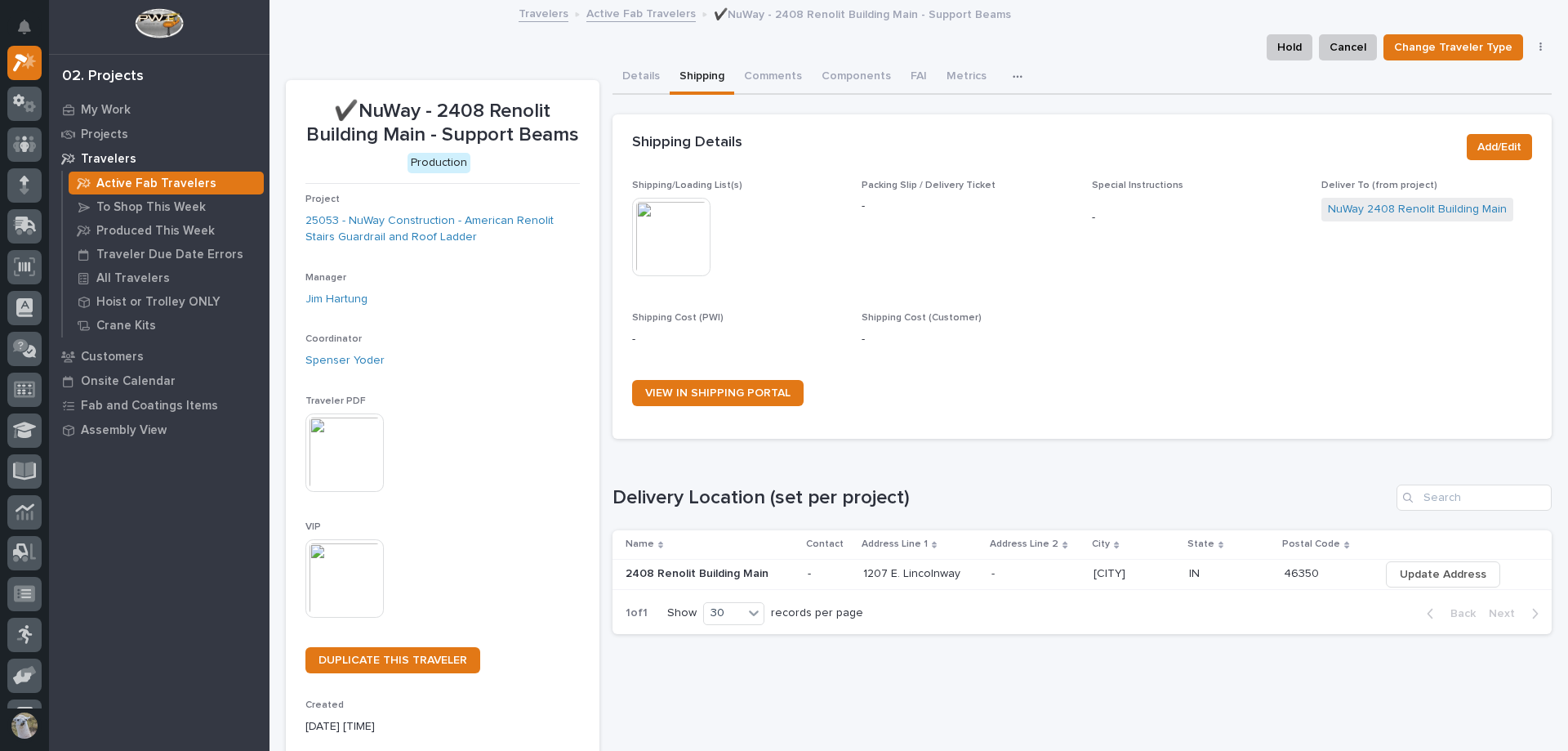click at bounding box center [671, 237] 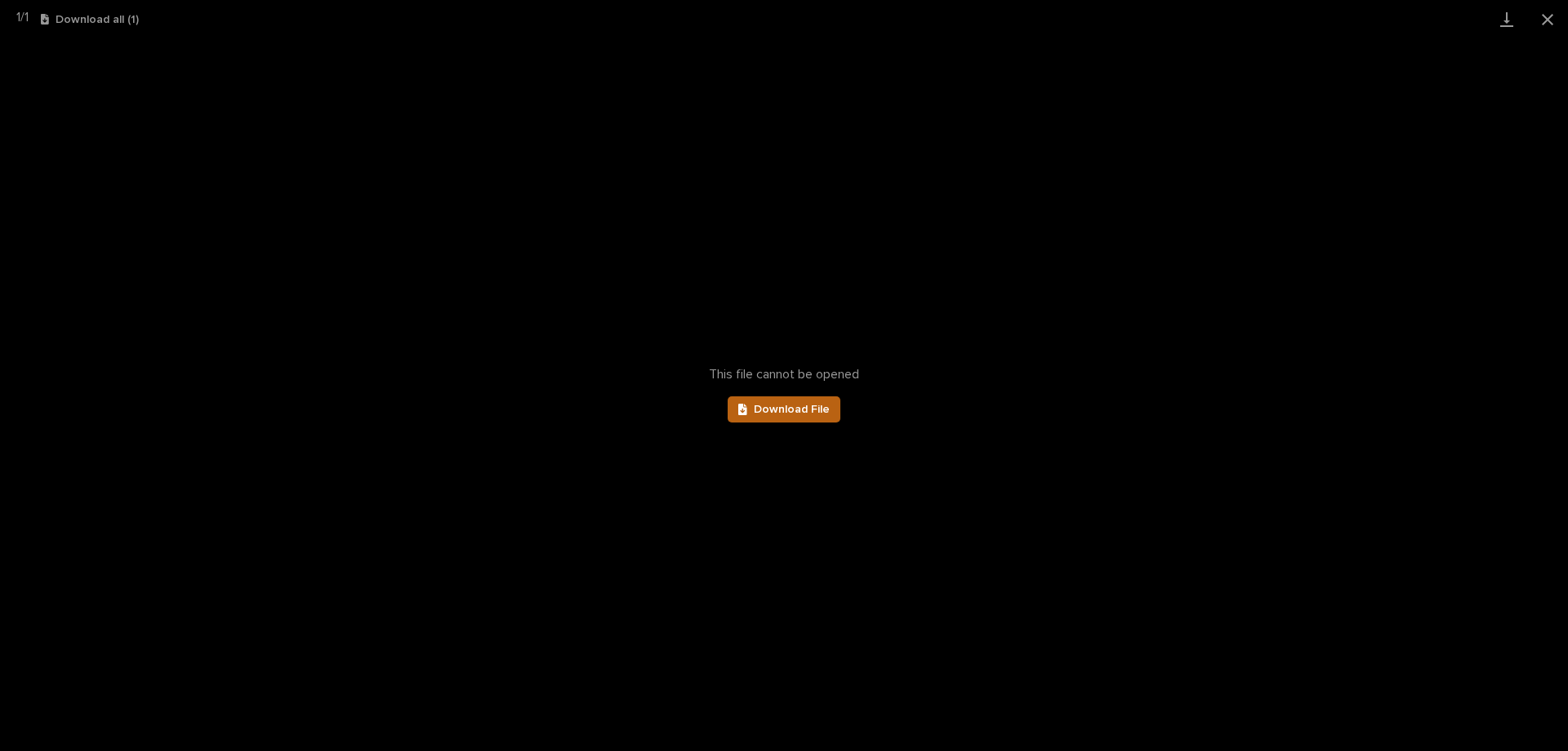 click on "Download File" at bounding box center [791, 409] 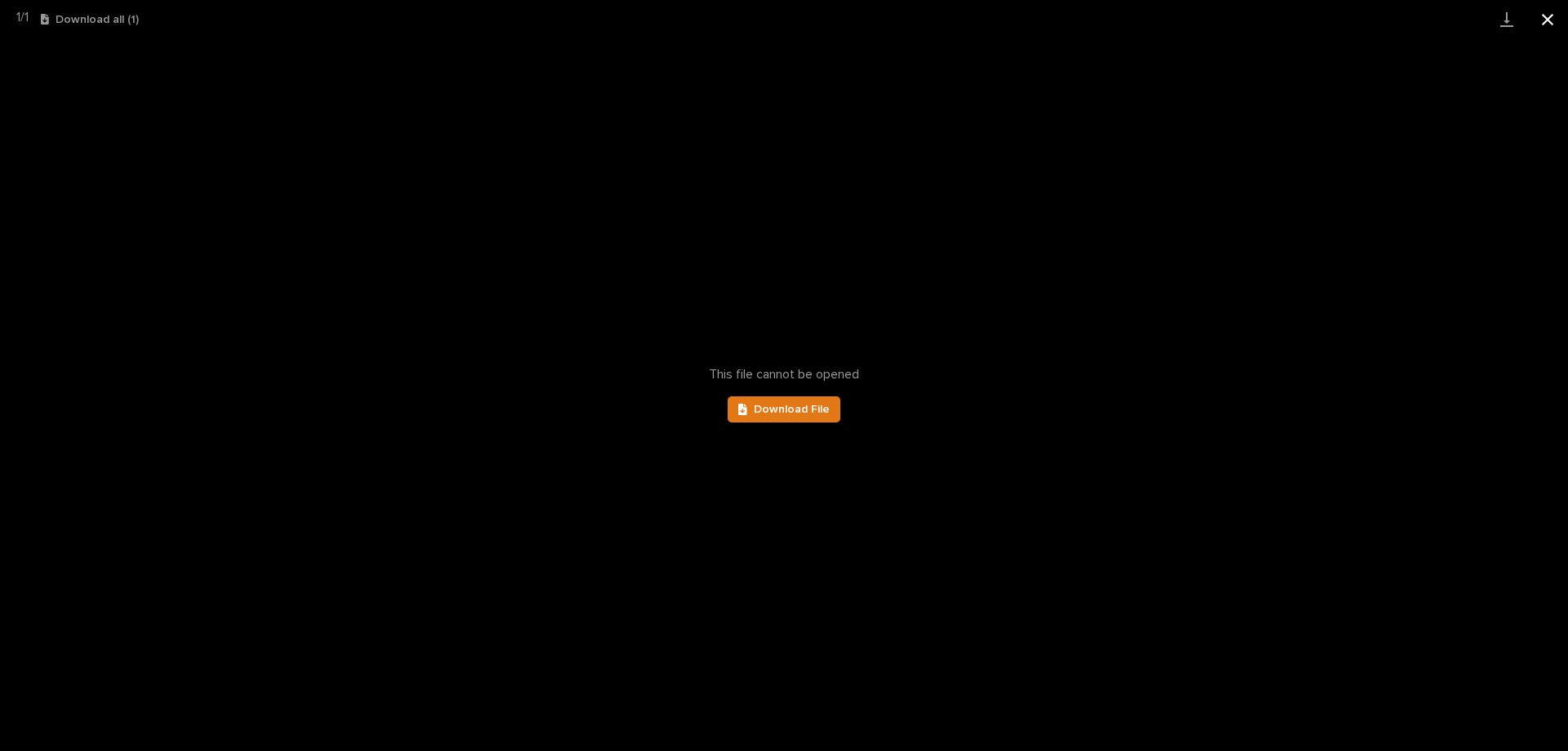 click at bounding box center [1548, 19] 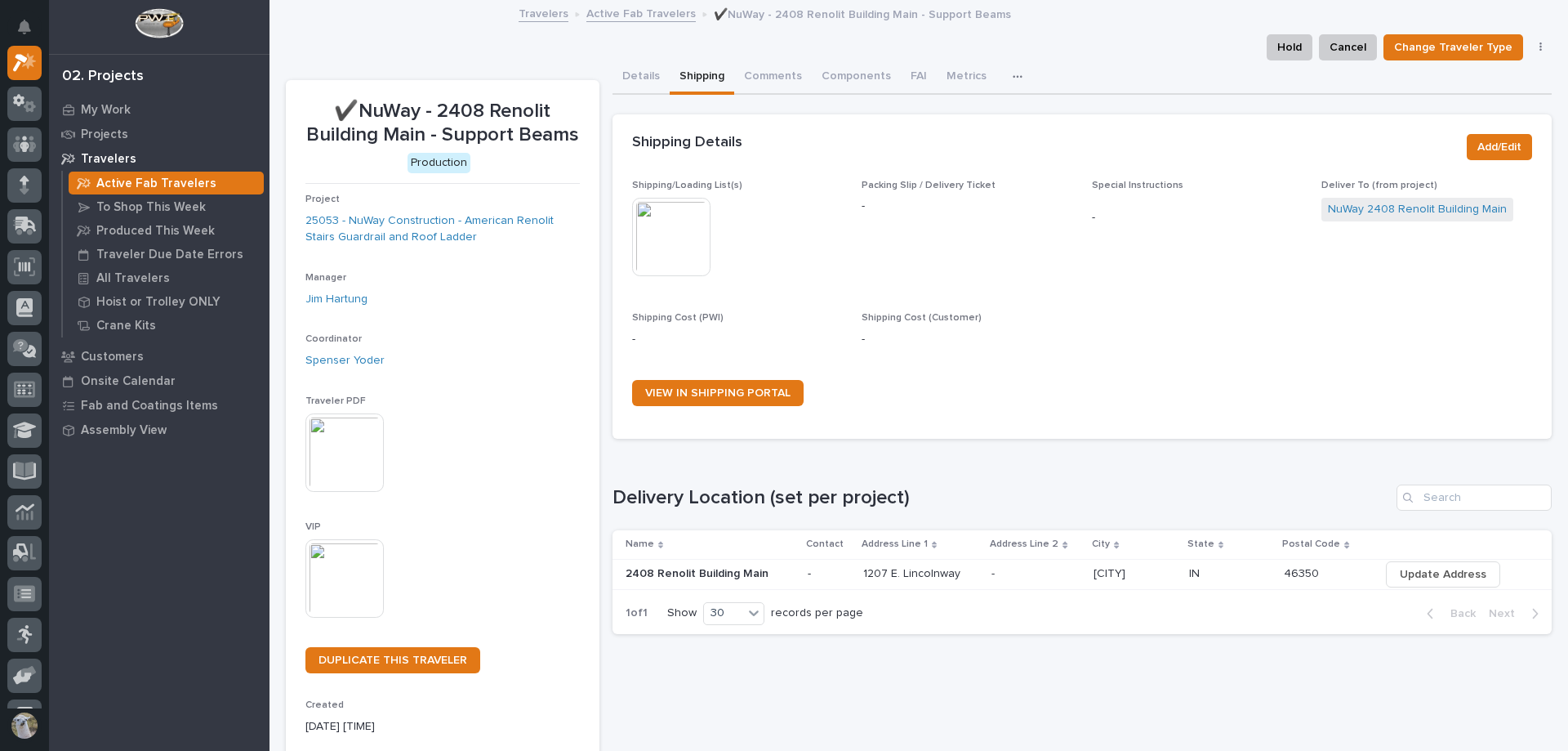 click on "Active Fab Travelers" at bounding box center [641, 12] 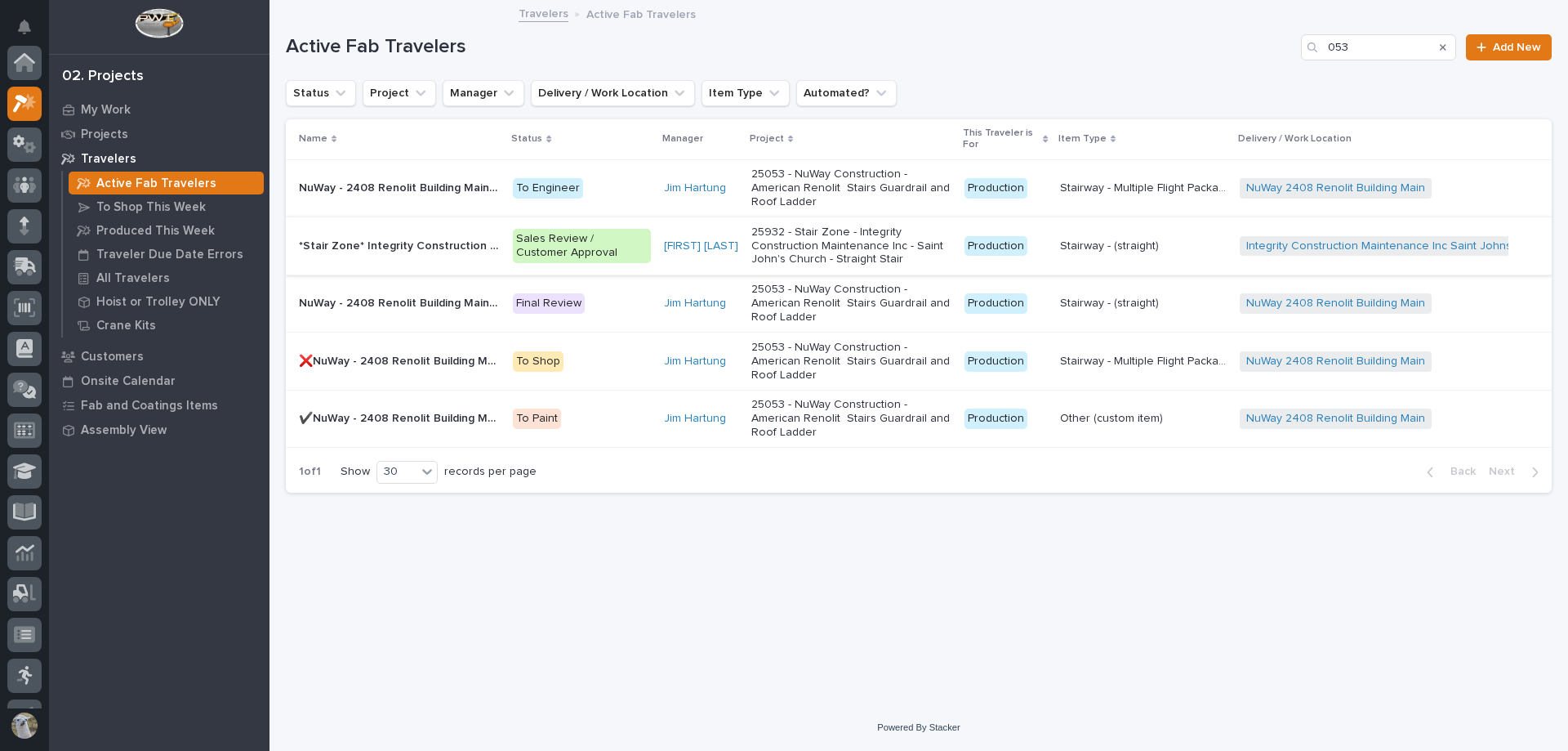 scroll, scrollTop: 41, scrollLeft: 0, axis: vertical 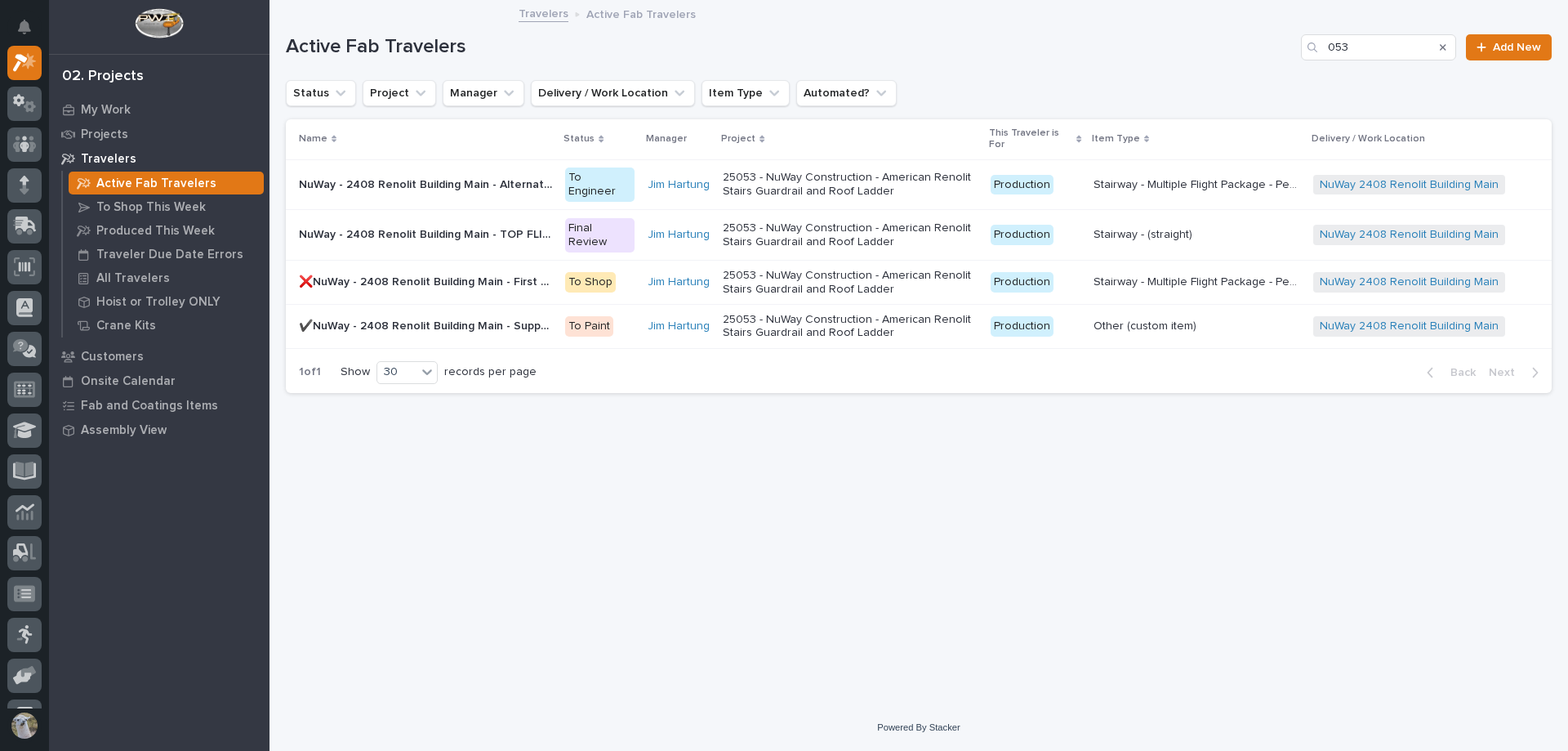 click on "NuWay - 2408 Renolit Building Main - TOP FLIGHT" at bounding box center [427, 183] 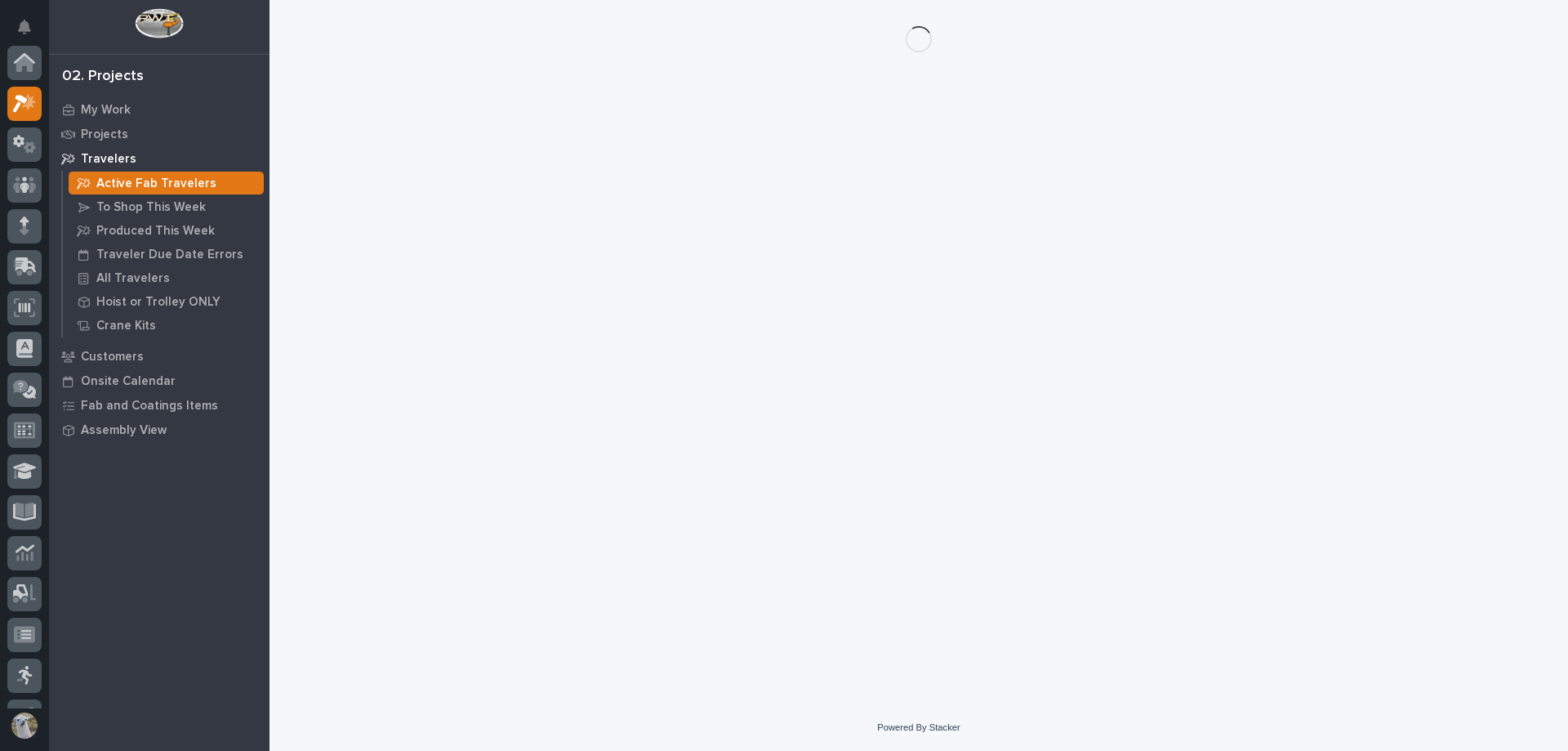 scroll, scrollTop: 41, scrollLeft: 0, axis: vertical 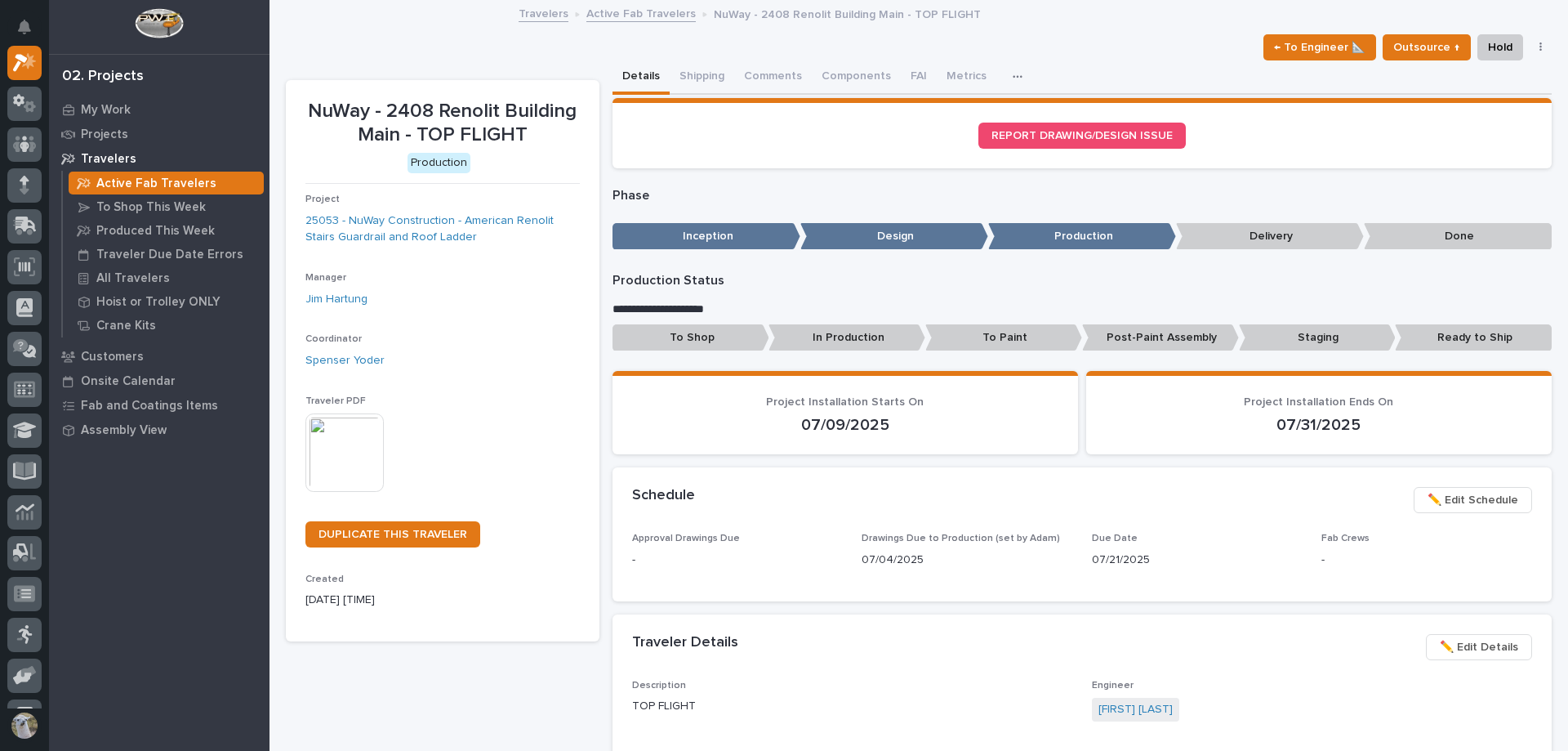 click on "Active Fab Travelers" at bounding box center (641, 12) 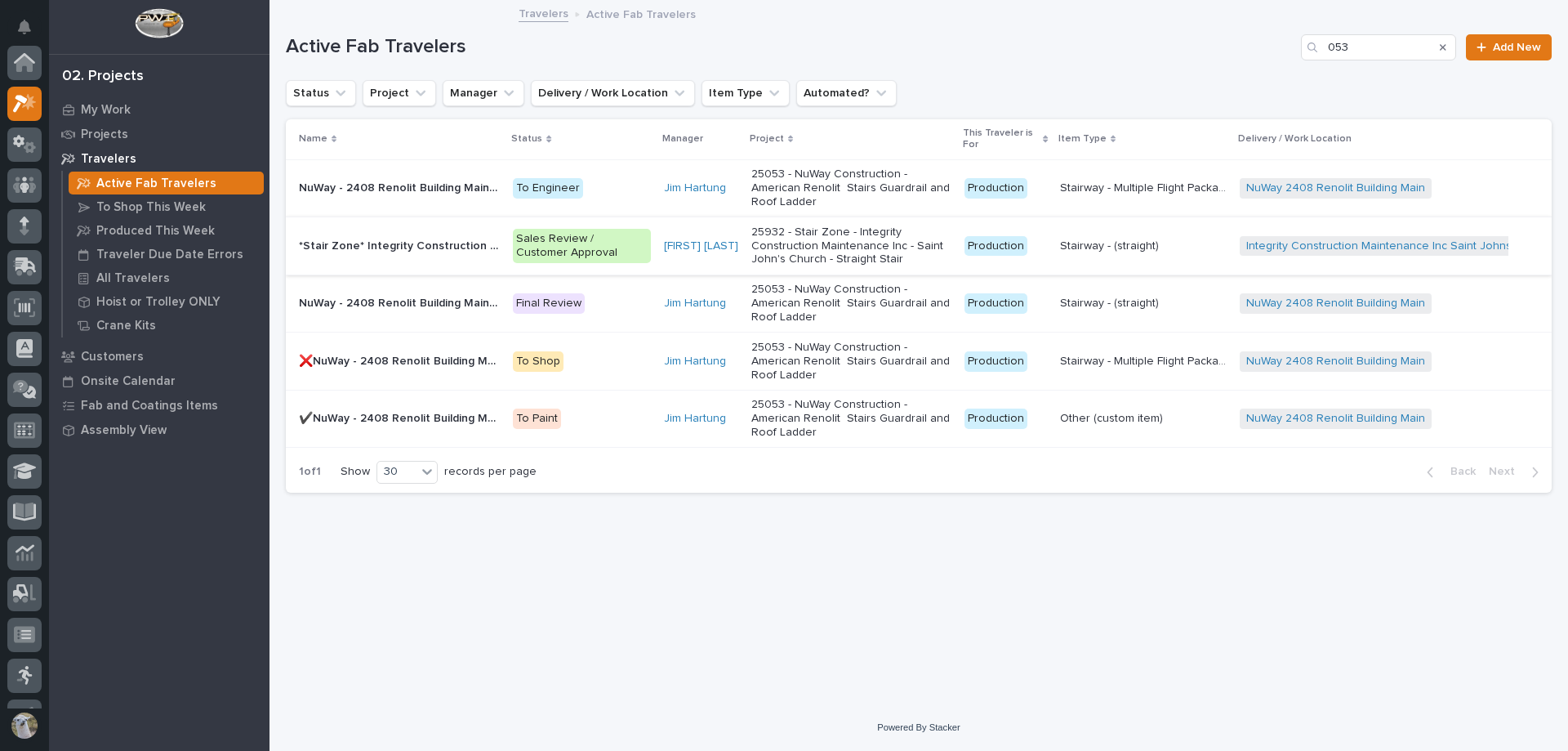 scroll, scrollTop: 41, scrollLeft: 0, axis: vertical 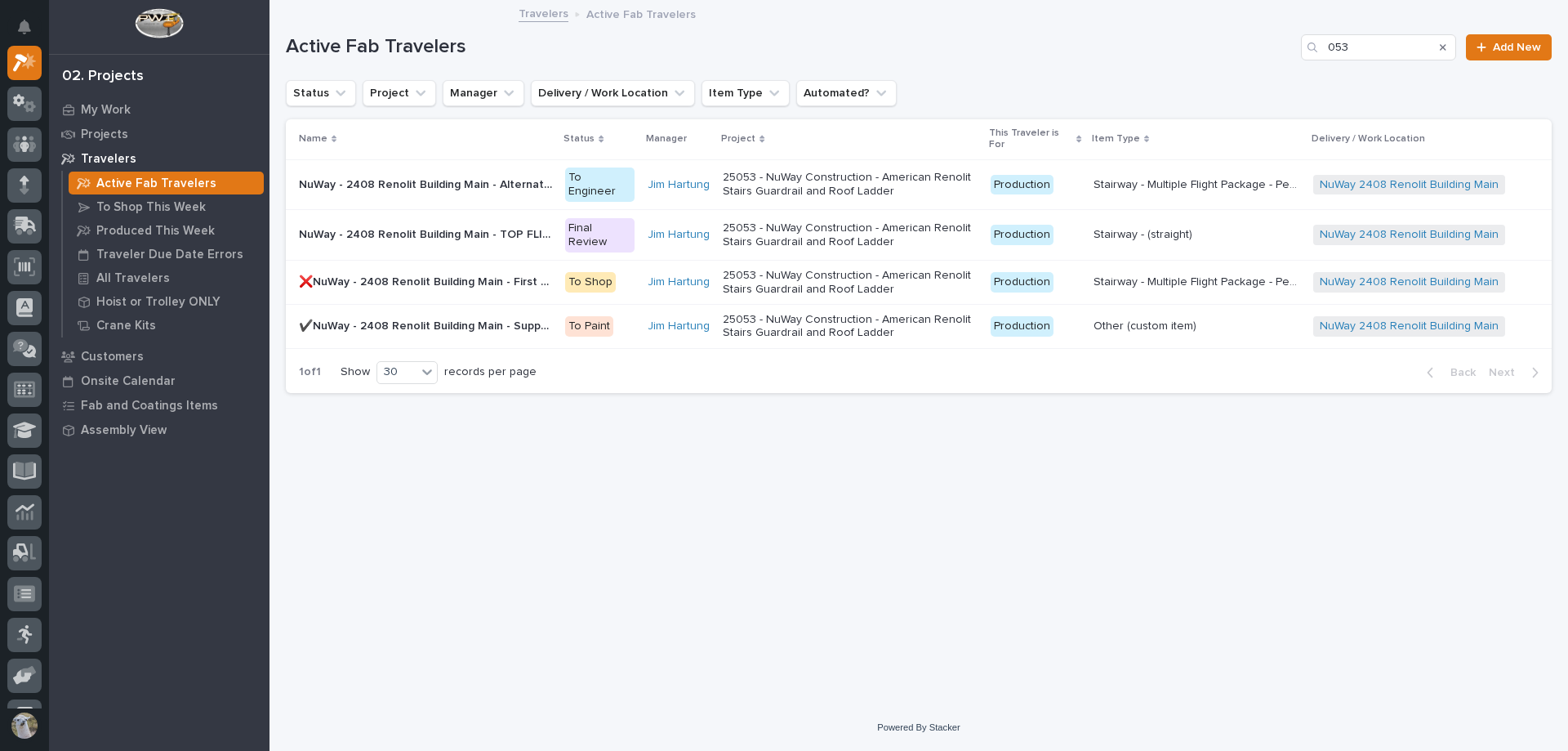 click on "❌NuWay - 2408 Renolit Building Main - First Flight Stair" at bounding box center (427, 183) 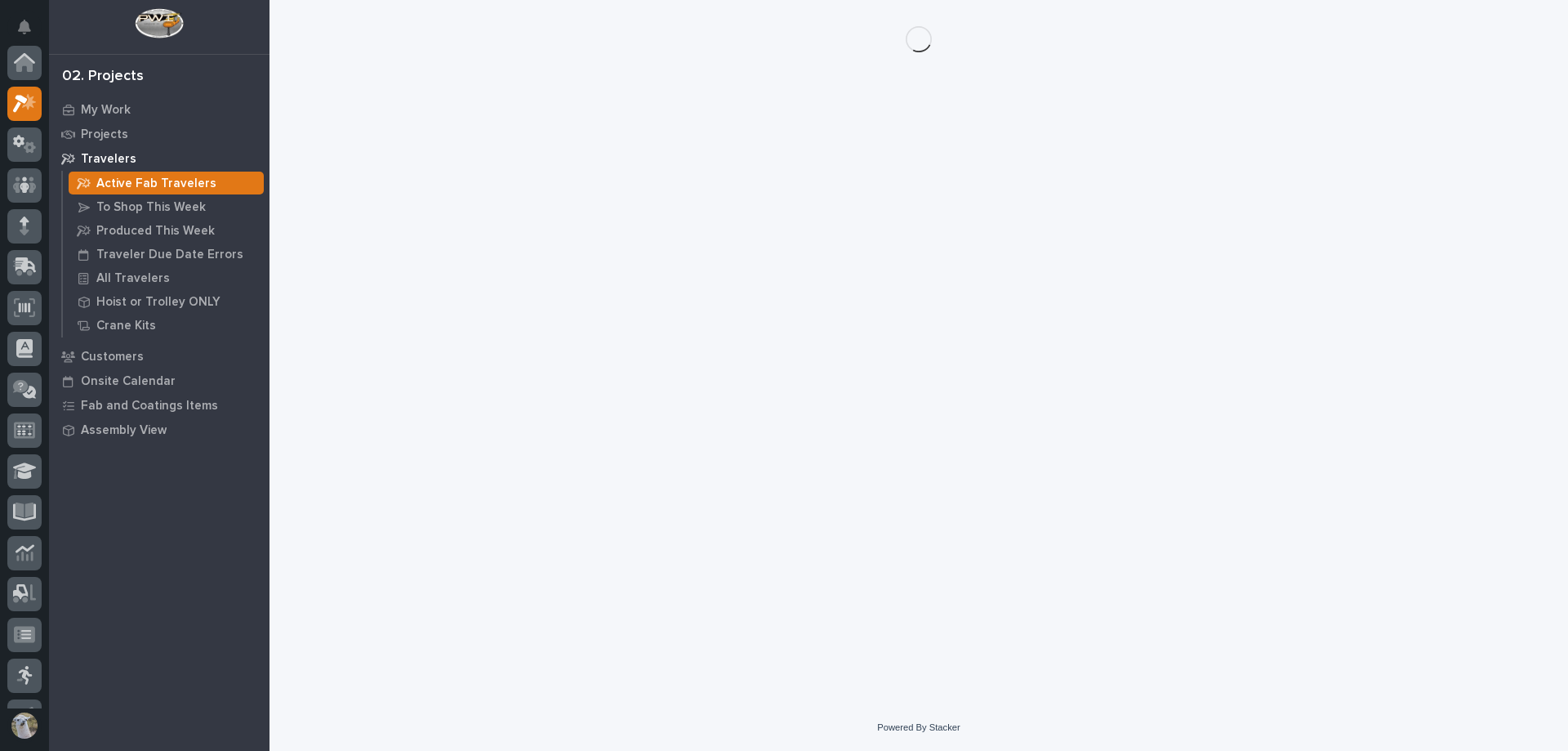 scroll, scrollTop: 41, scrollLeft: 0, axis: vertical 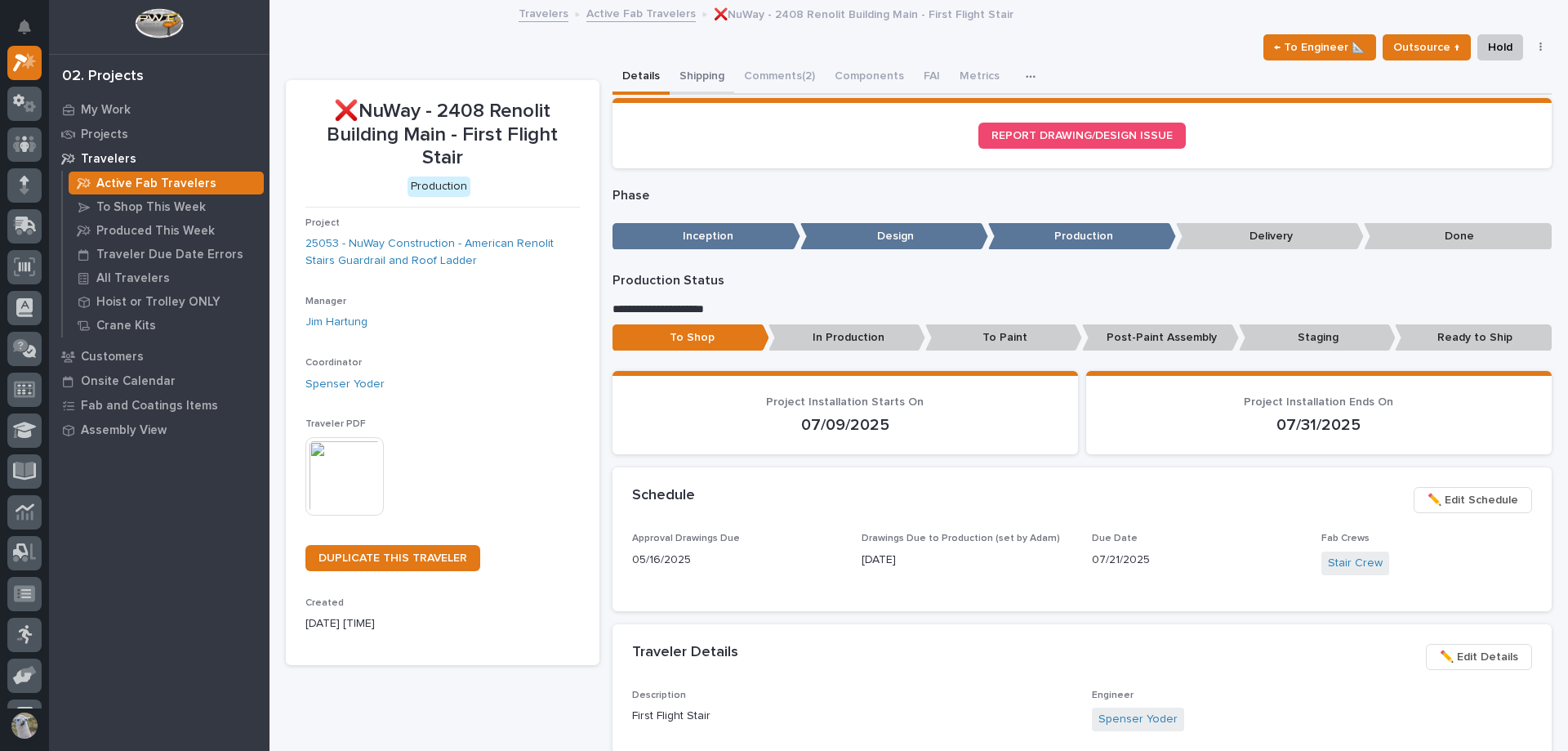click on "Shipping" at bounding box center [702, 78] 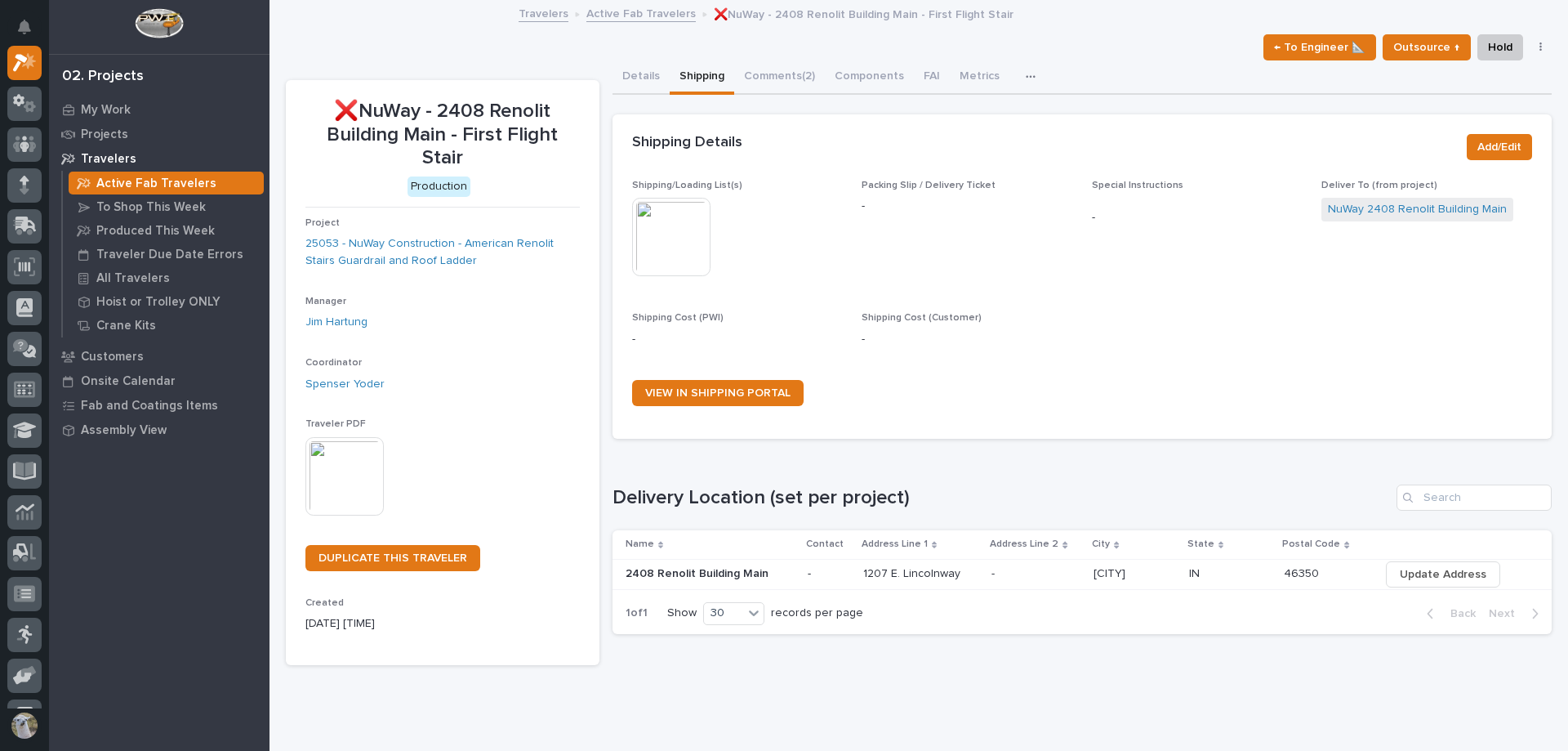 click at bounding box center [671, 237] 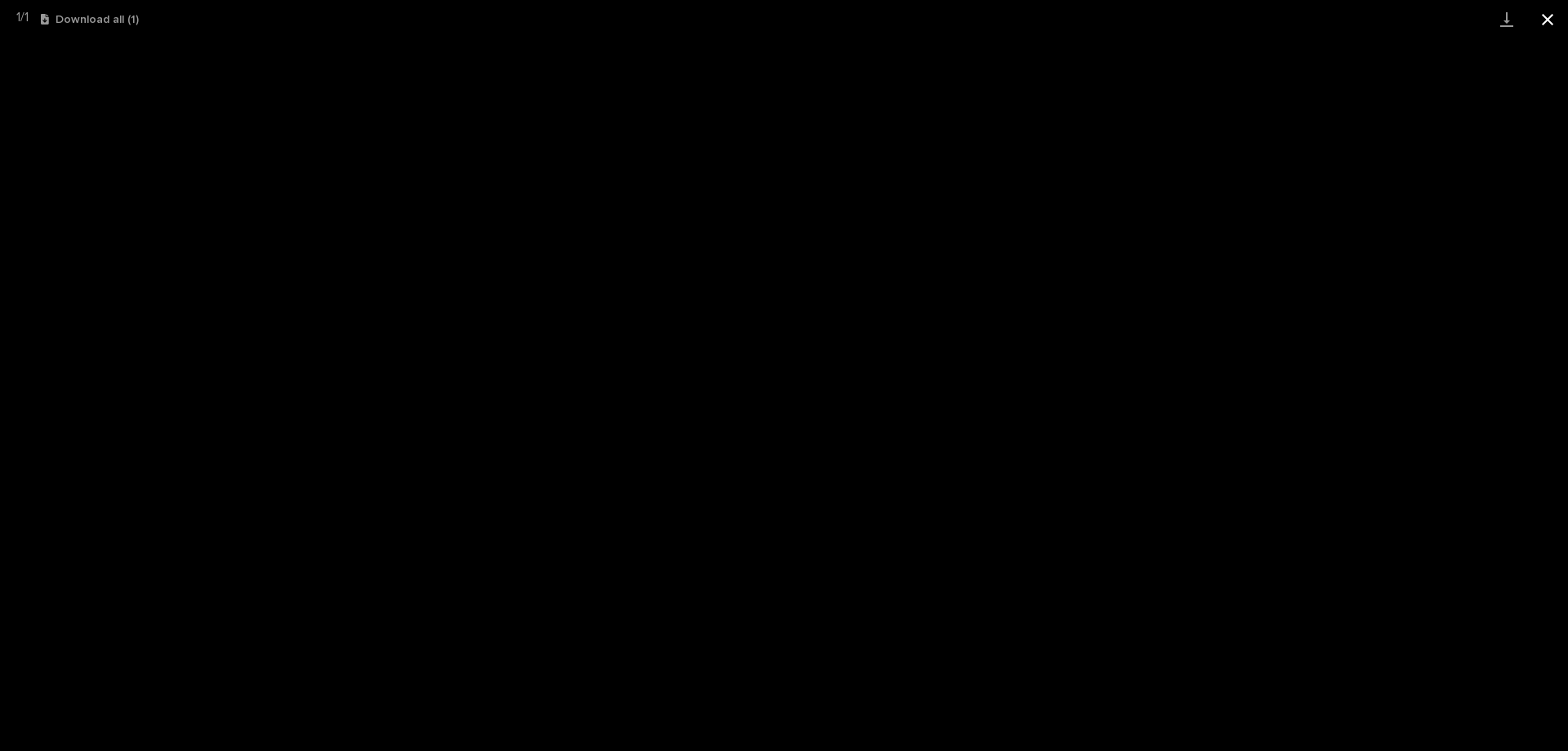 click at bounding box center (1548, 19) 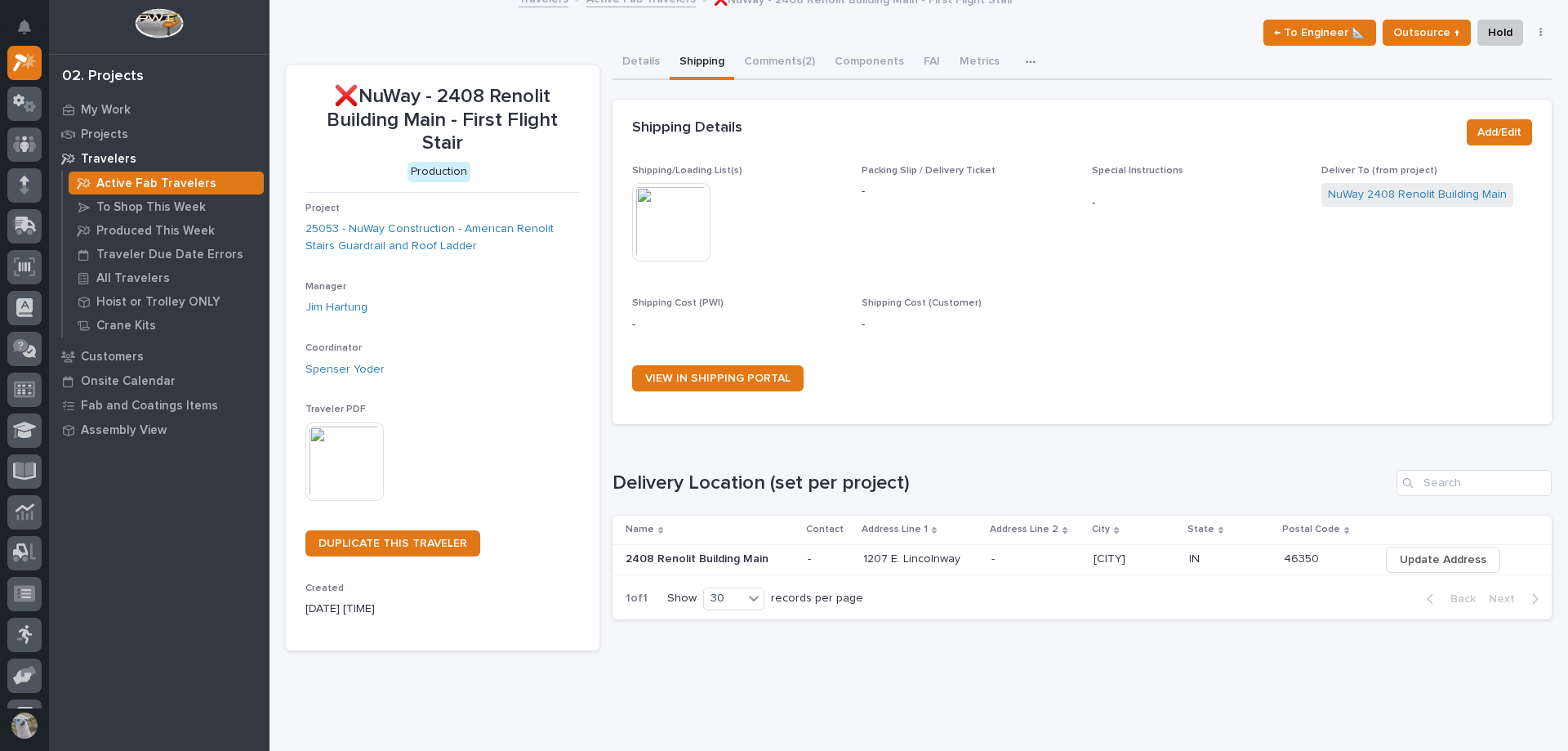scroll, scrollTop: 0, scrollLeft: 0, axis: both 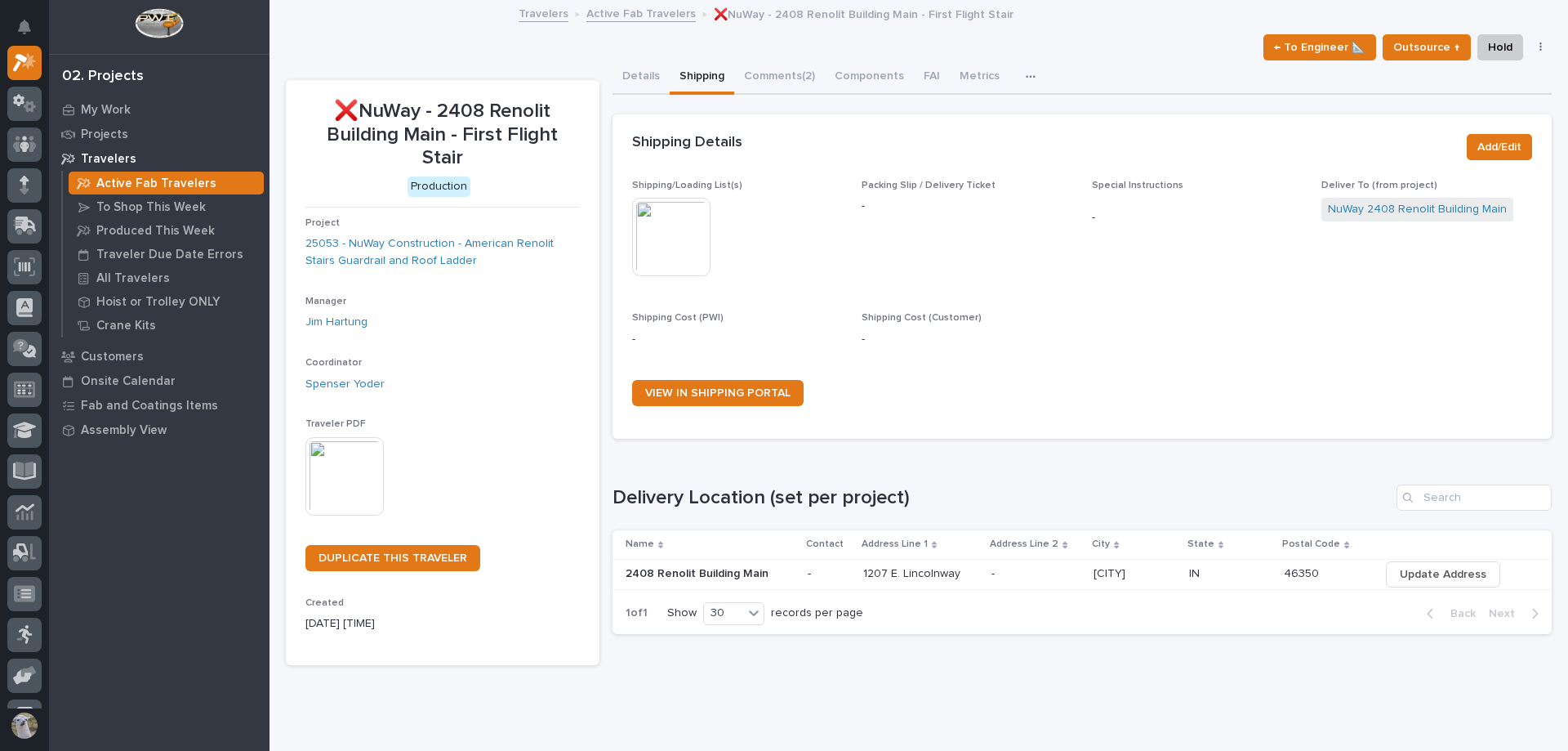 click on "Active Fab Travelers" at bounding box center (641, 12) 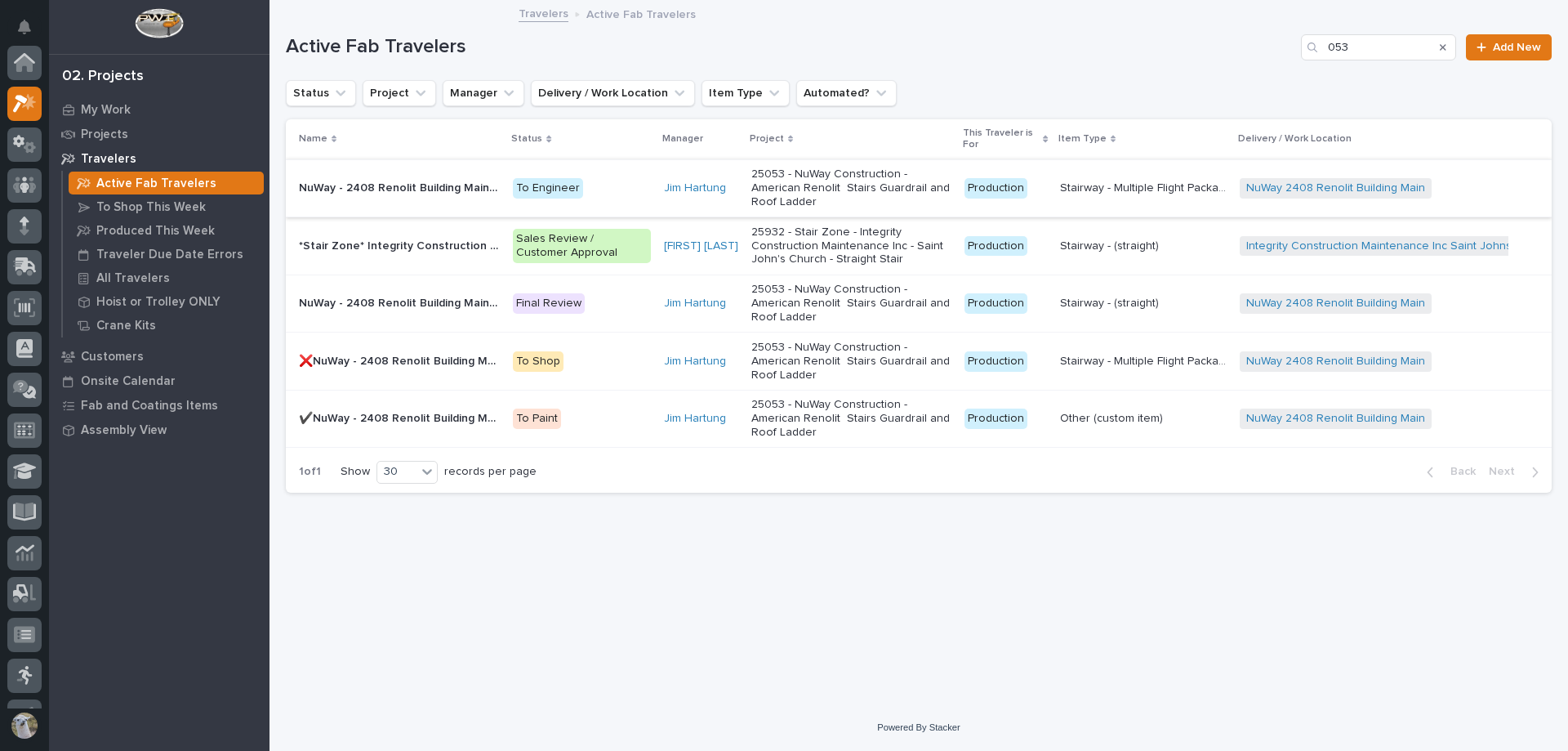scroll, scrollTop: 41, scrollLeft: 0, axis: vertical 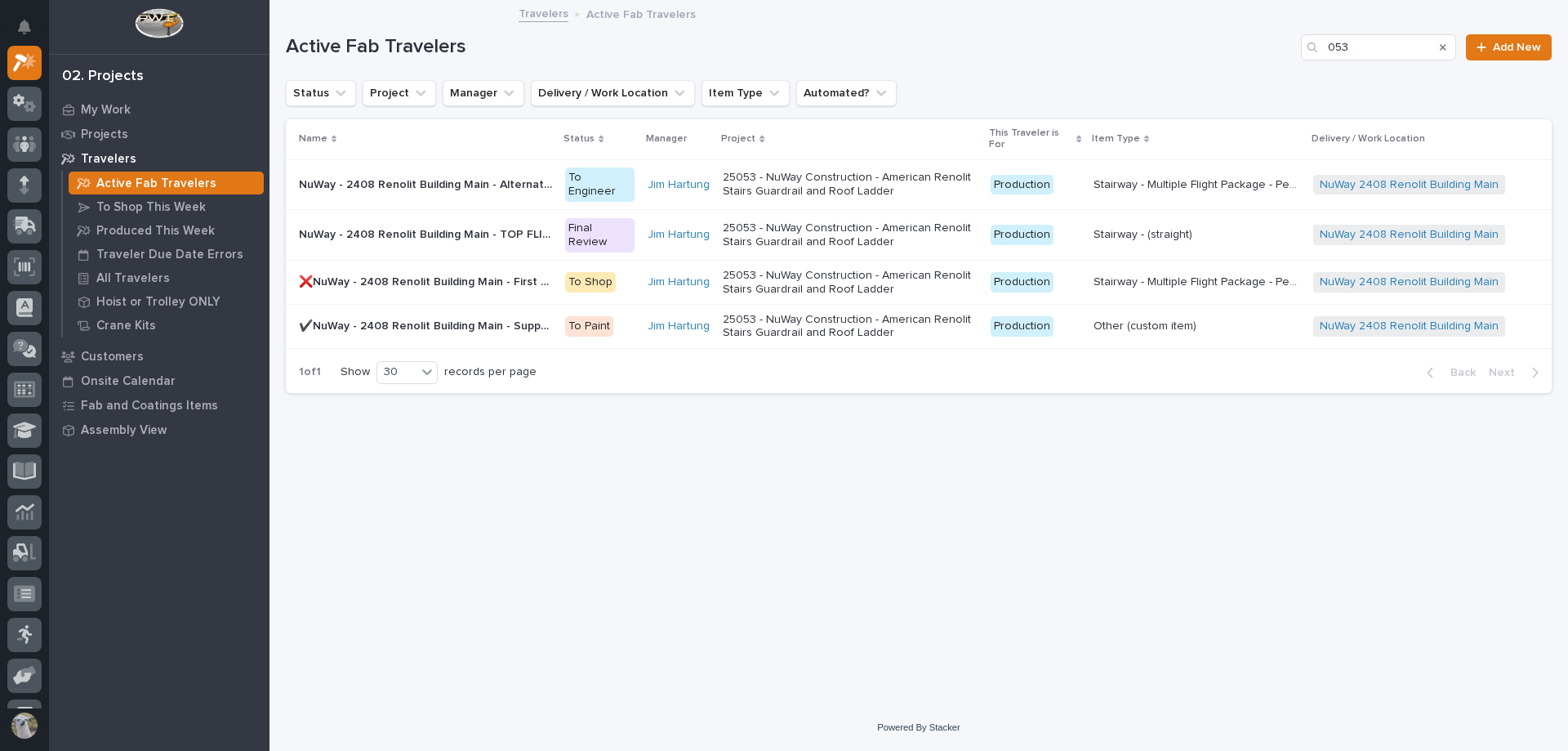 click on "✔️NuWay - 2408 Renolit Building Main - Support Beams" at bounding box center [427, 183] 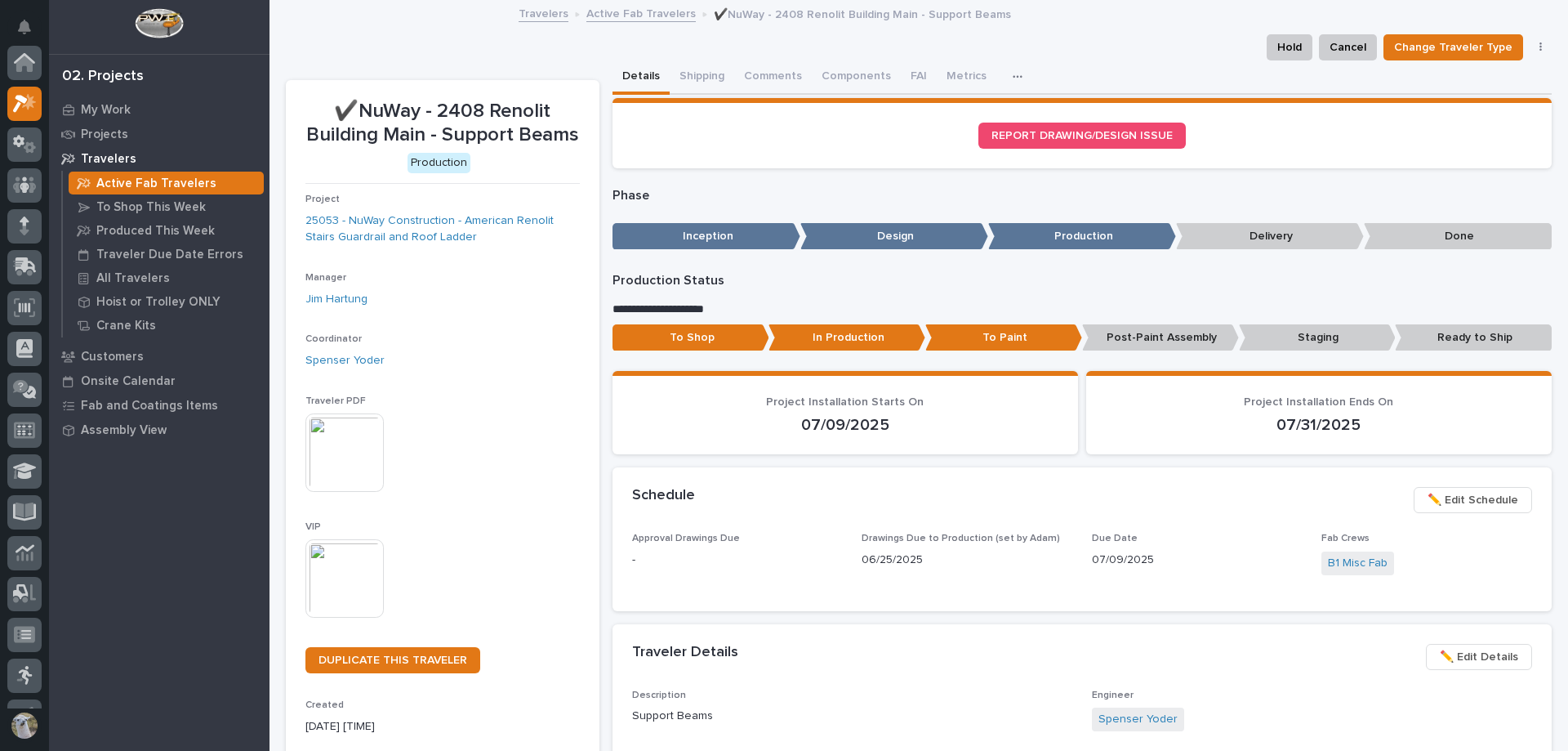 scroll, scrollTop: 41, scrollLeft: 0, axis: vertical 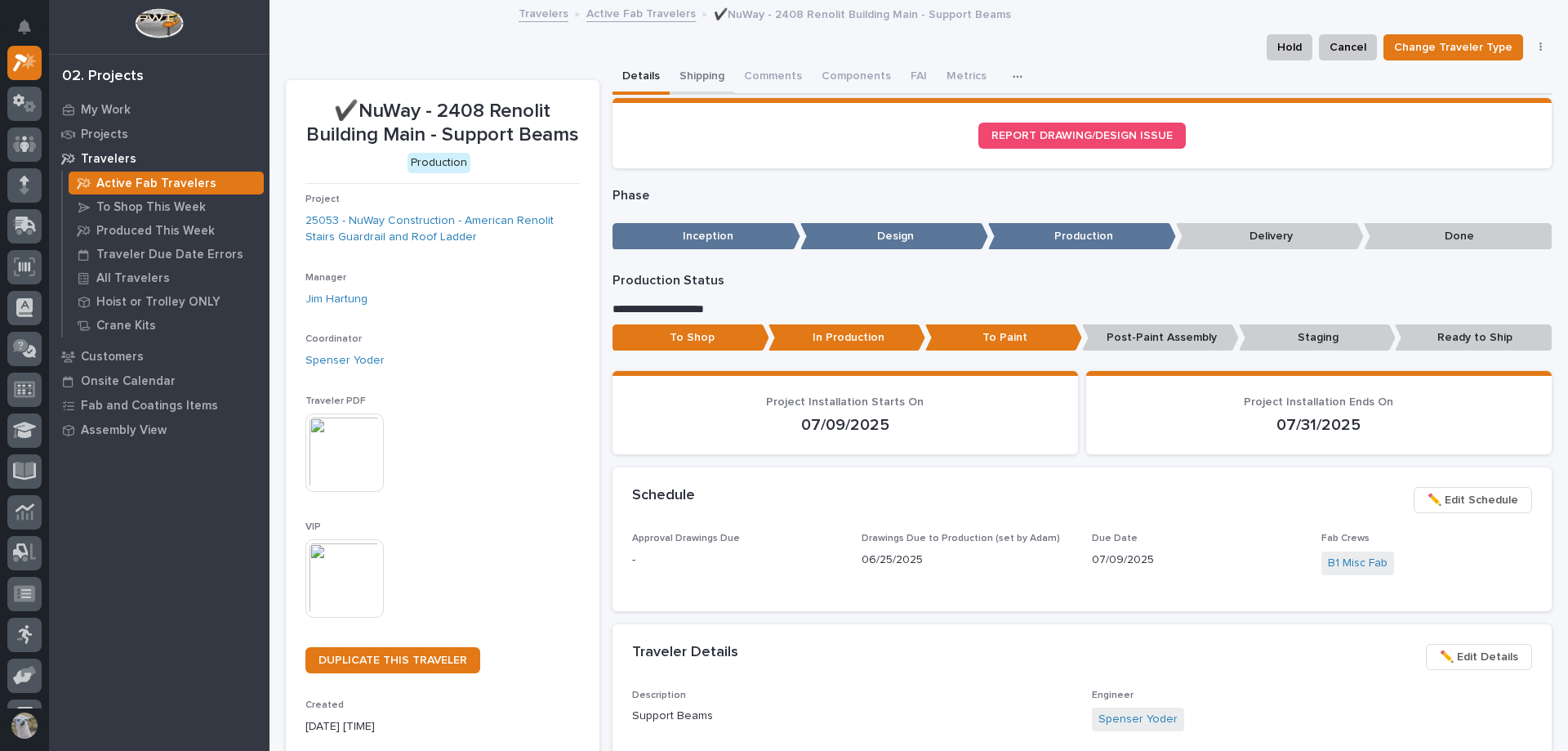 click on "Shipping" at bounding box center [702, 78] 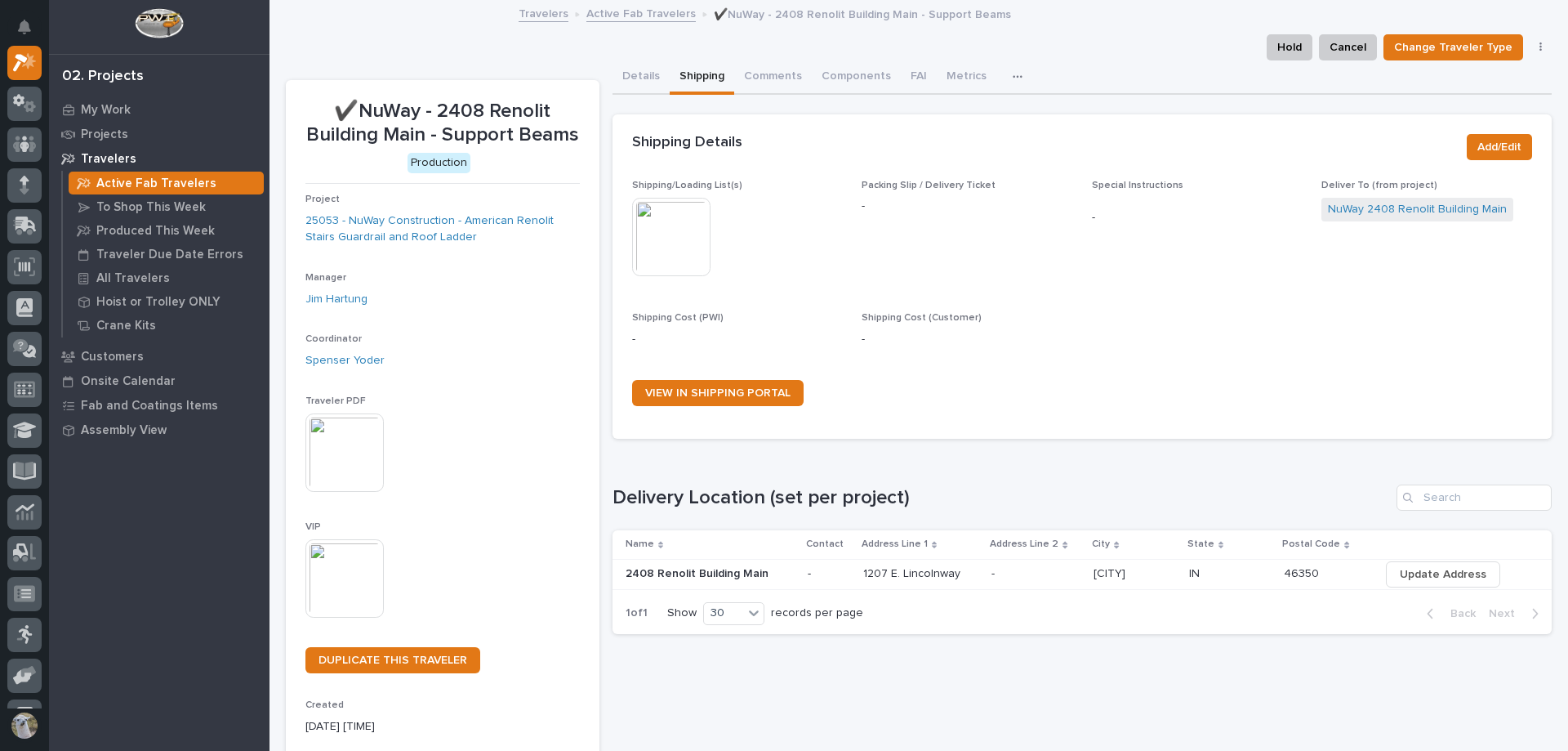 click at bounding box center (671, 237) 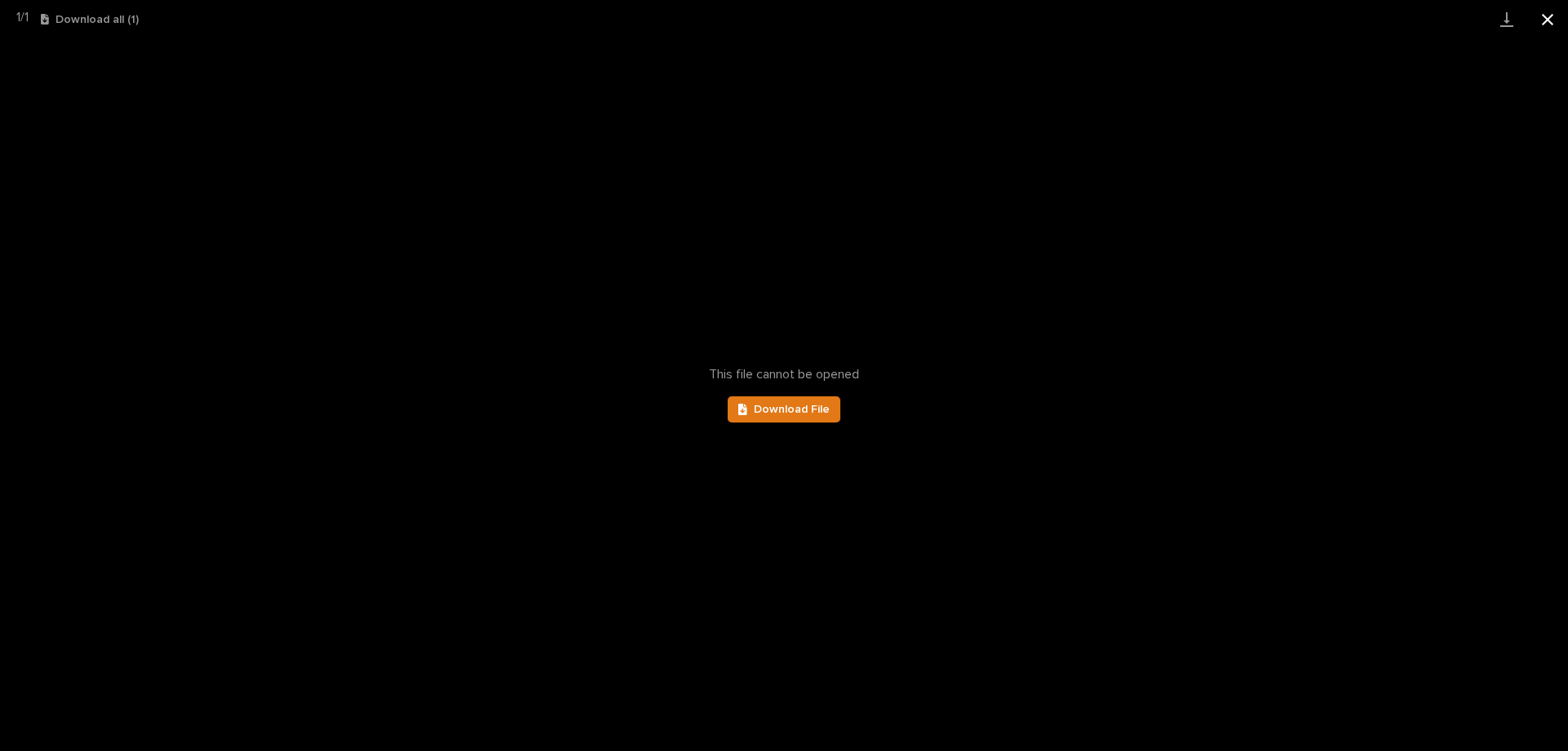 click at bounding box center (1548, 19) 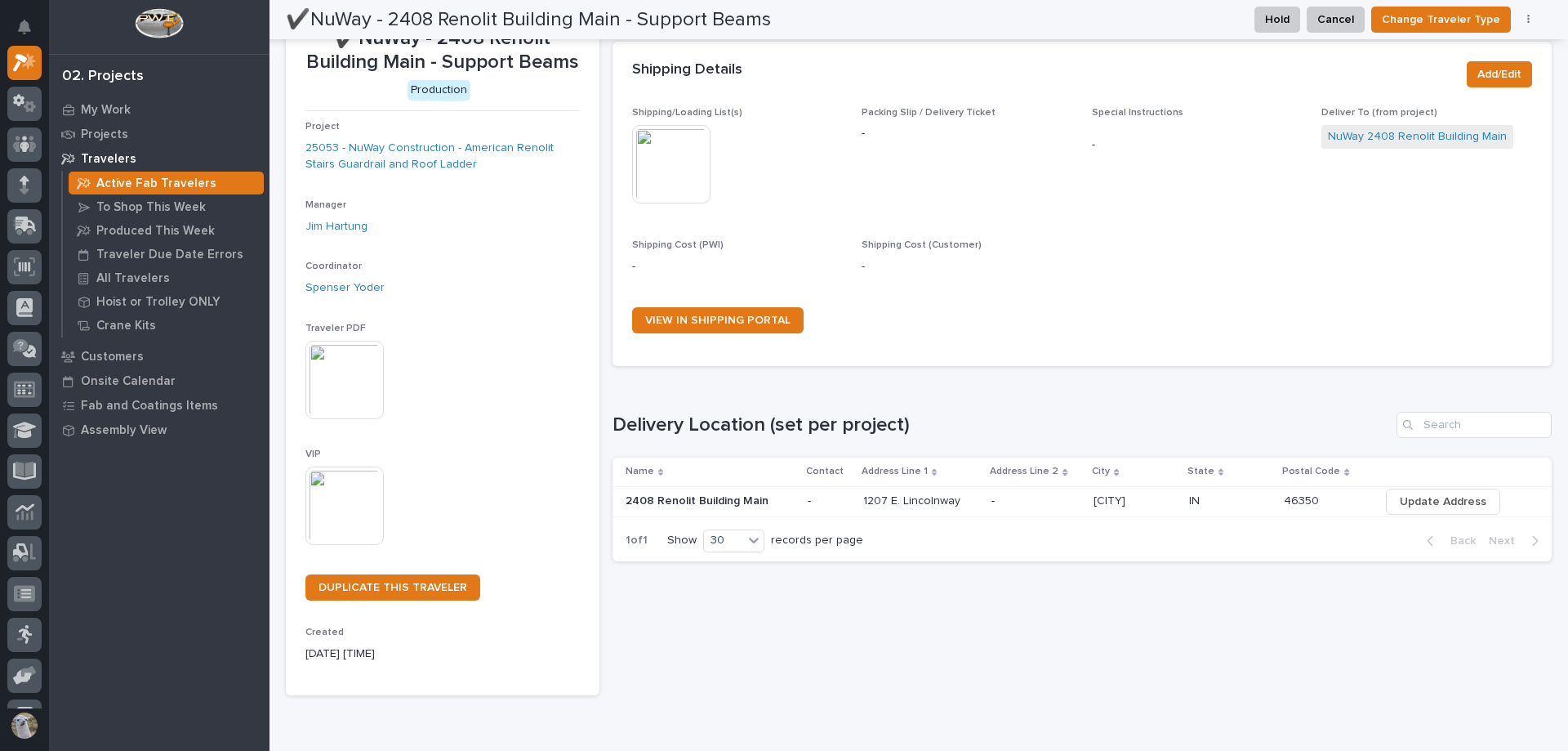 scroll, scrollTop: 0, scrollLeft: 0, axis: both 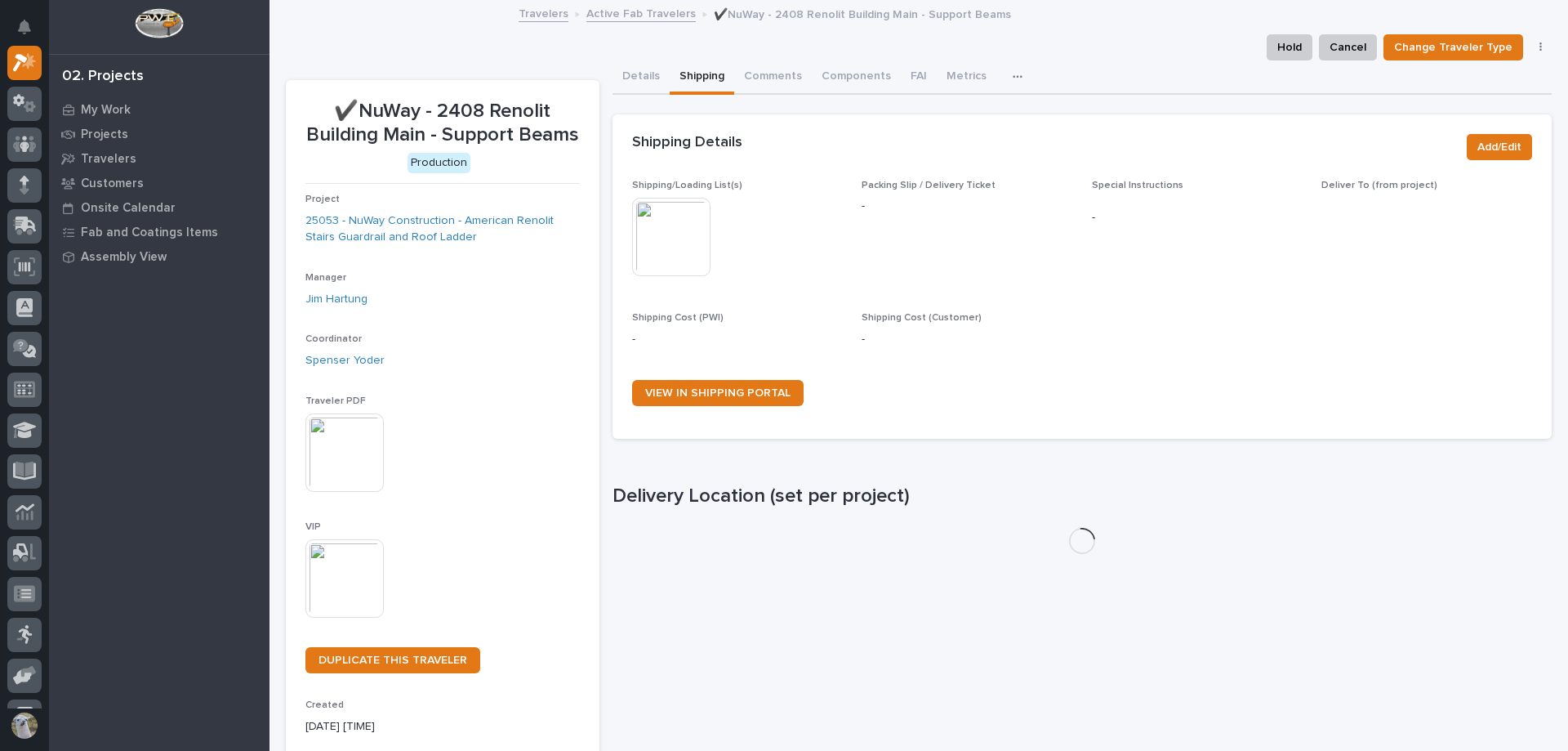 click at bounding box center [671, 237] 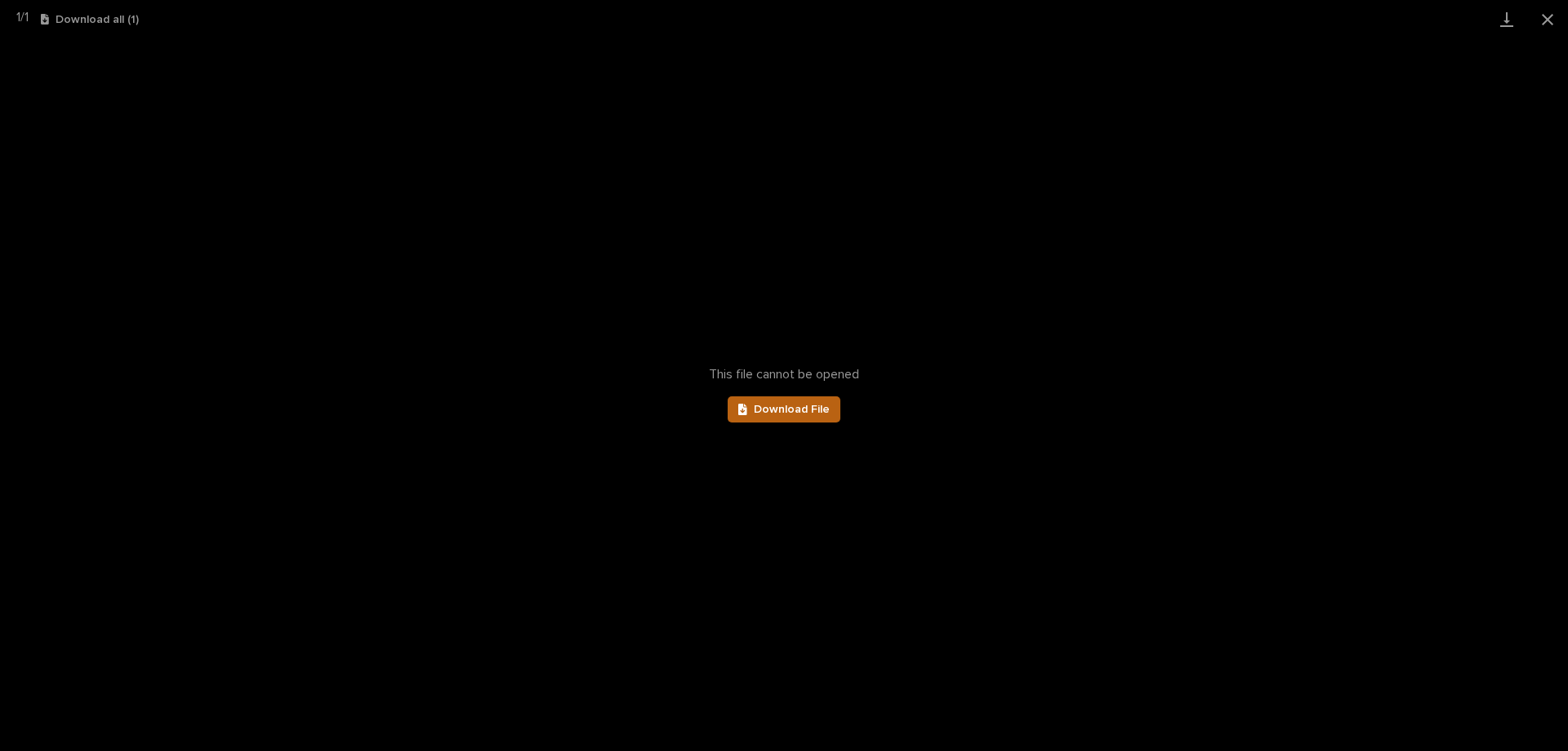 click on "Download File" at bounding box center [784, 409] 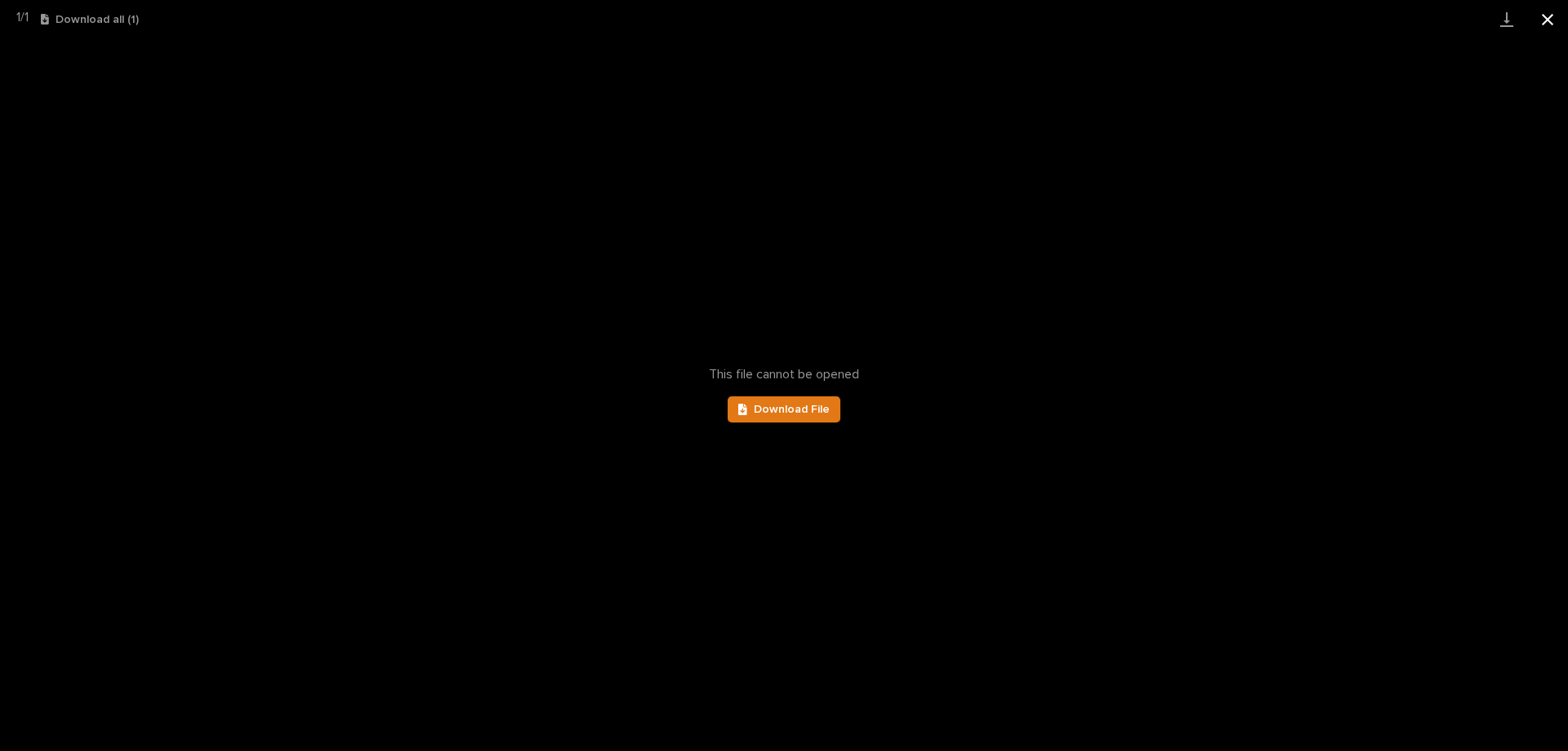 click at bounding box center (1548, 19) 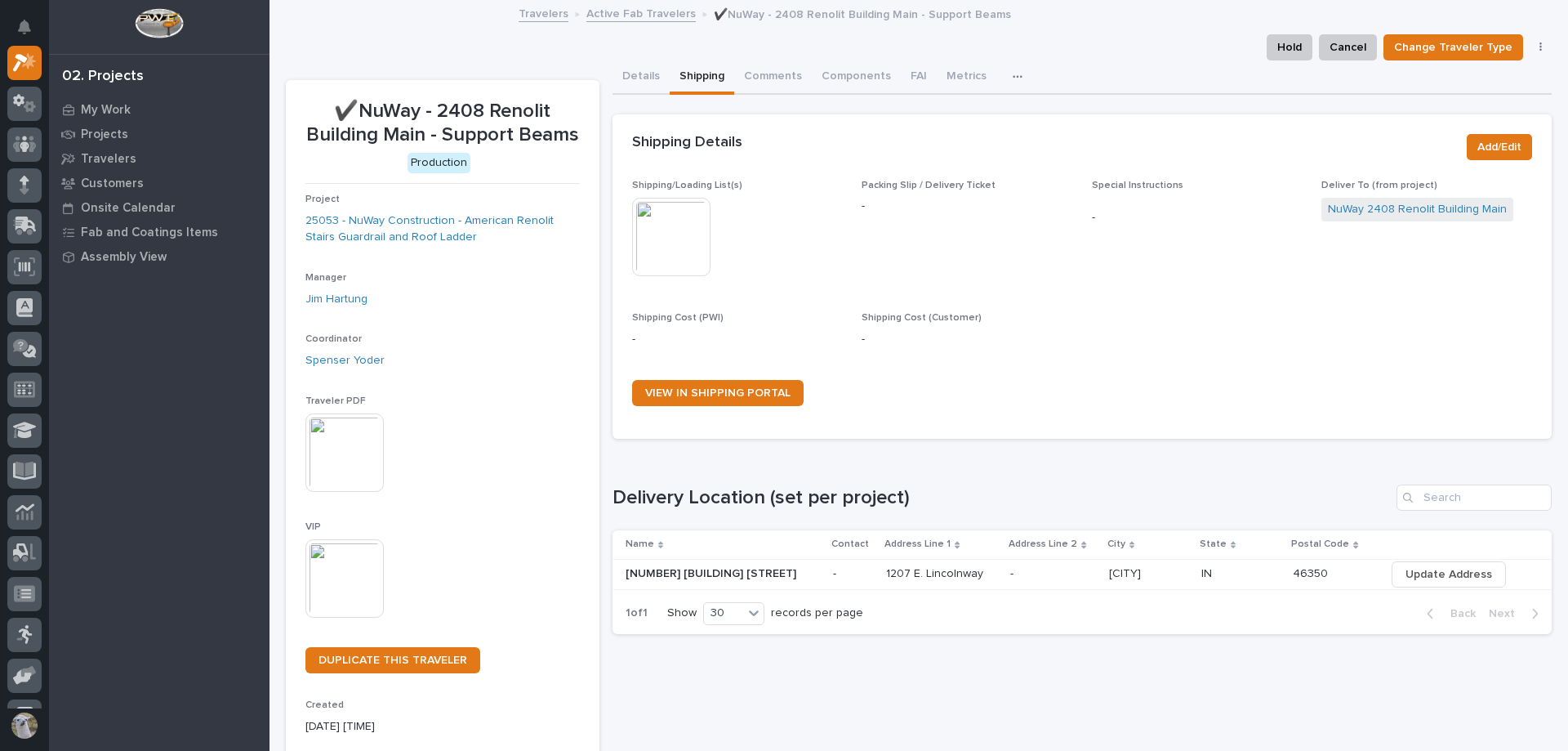 click on "Packing Slip / Delivery Ticket -" at bounding box center (967, 236) 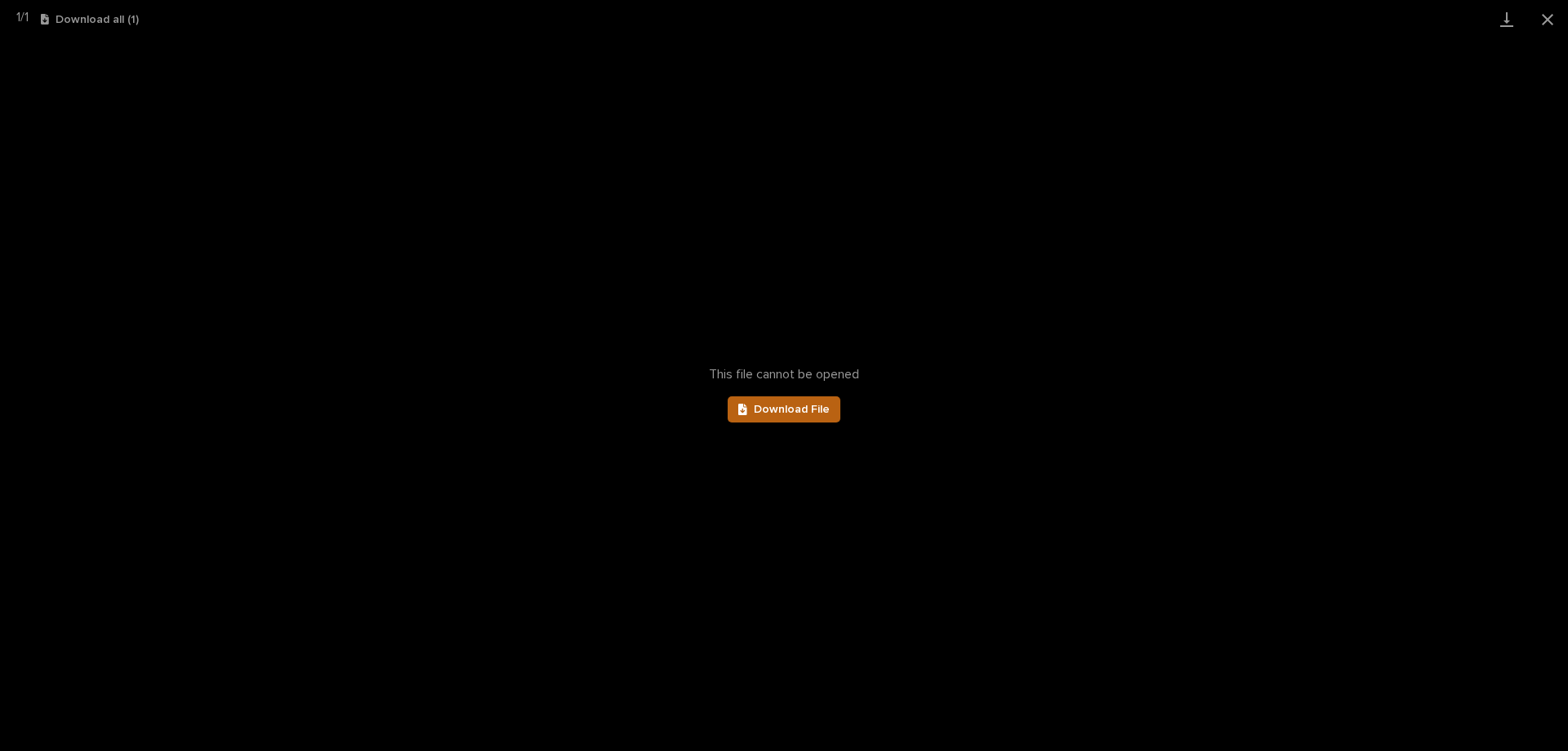 click on "Download File" at bounding box center [784, 409] 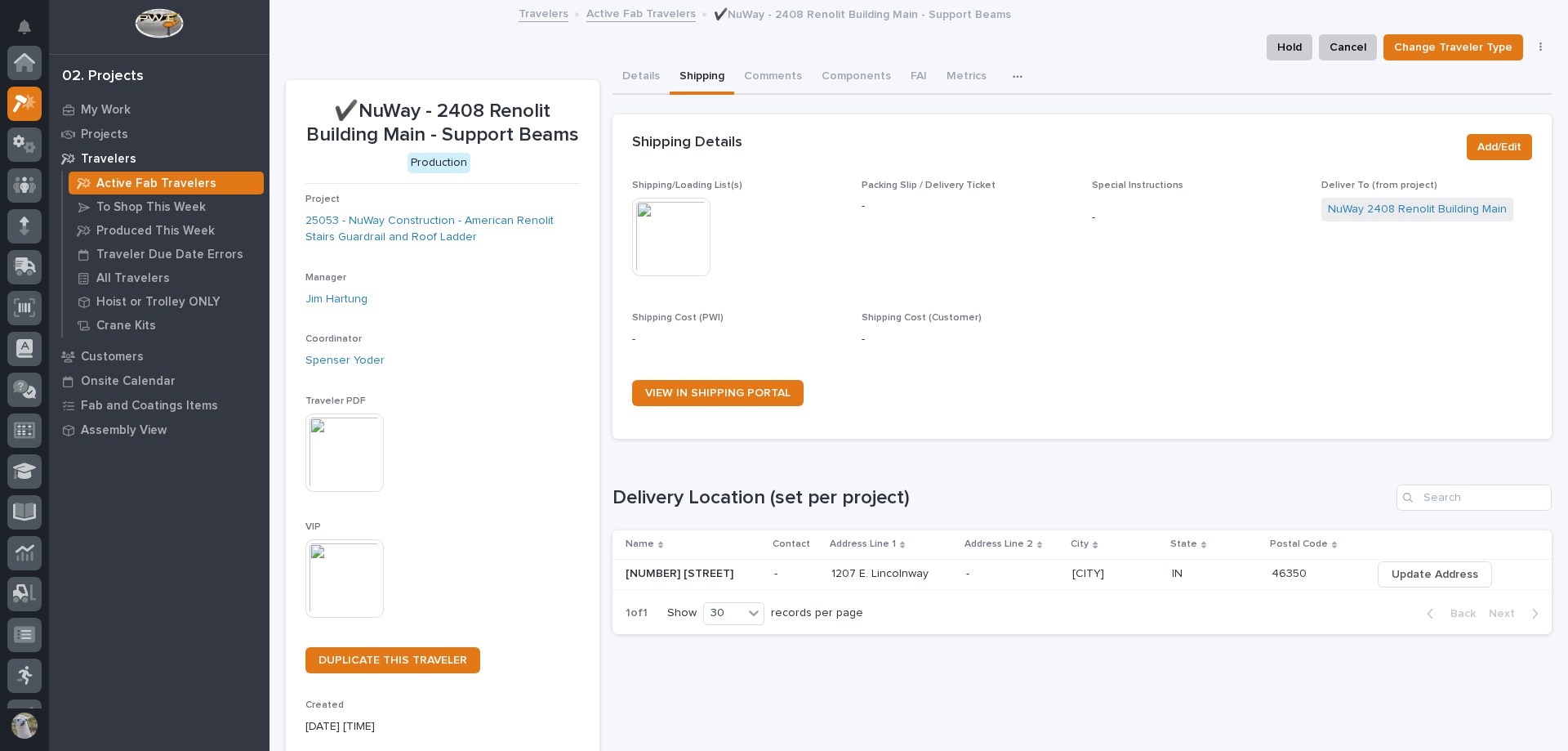 scroll, scrollTop: 0, scrollLeft: 0, axis: both 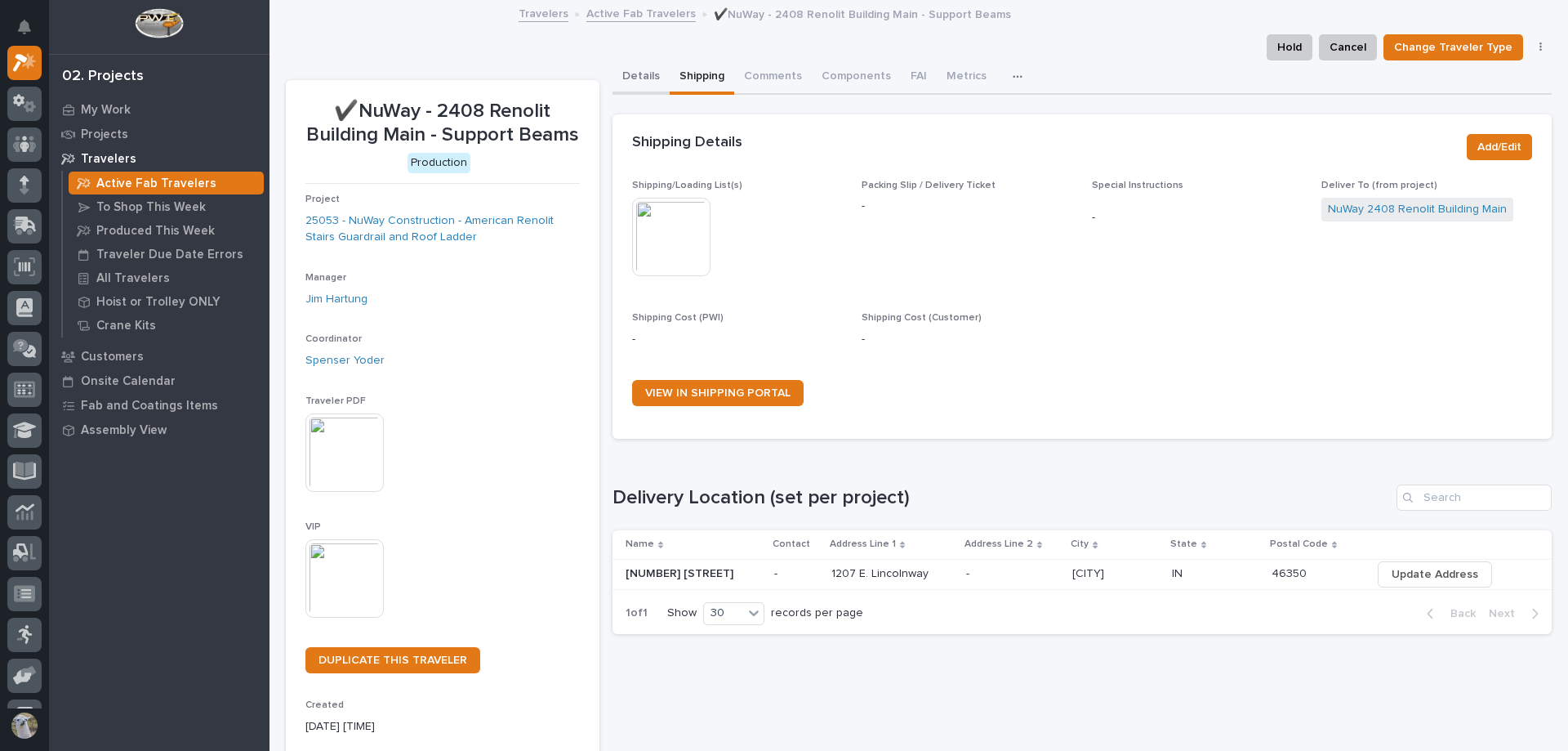 click on "Details" at bounding box center (641, 78) 